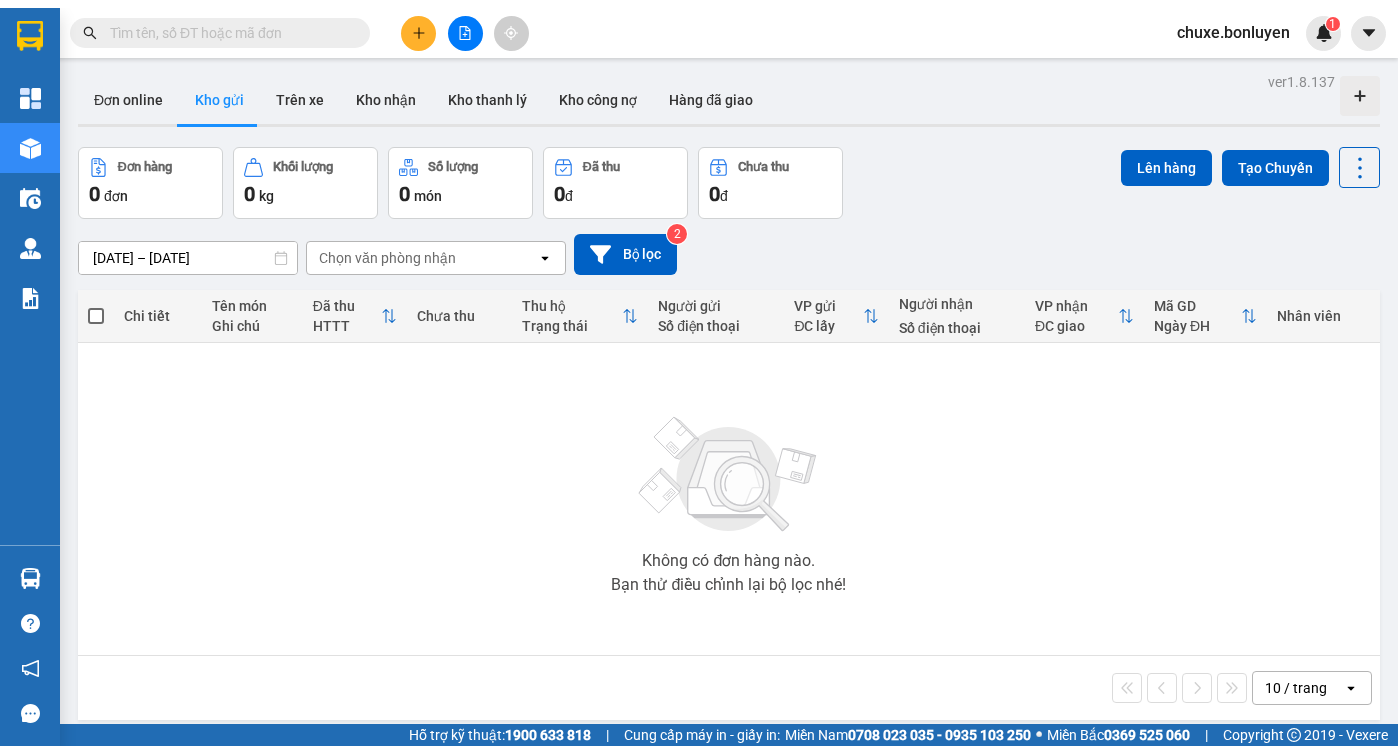 scroll, scrollTop: 0, scrollLeft: 0, axis: both 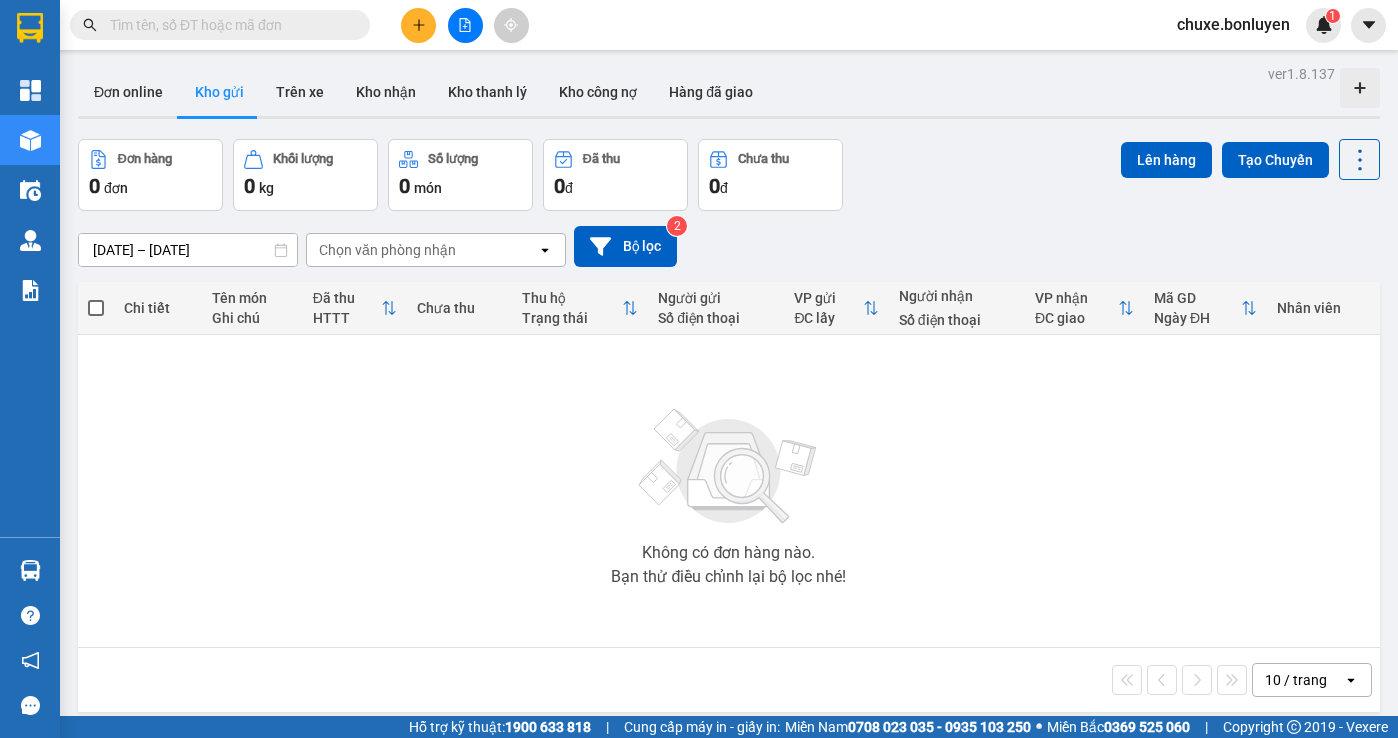 click at bounding box center (418, 25) 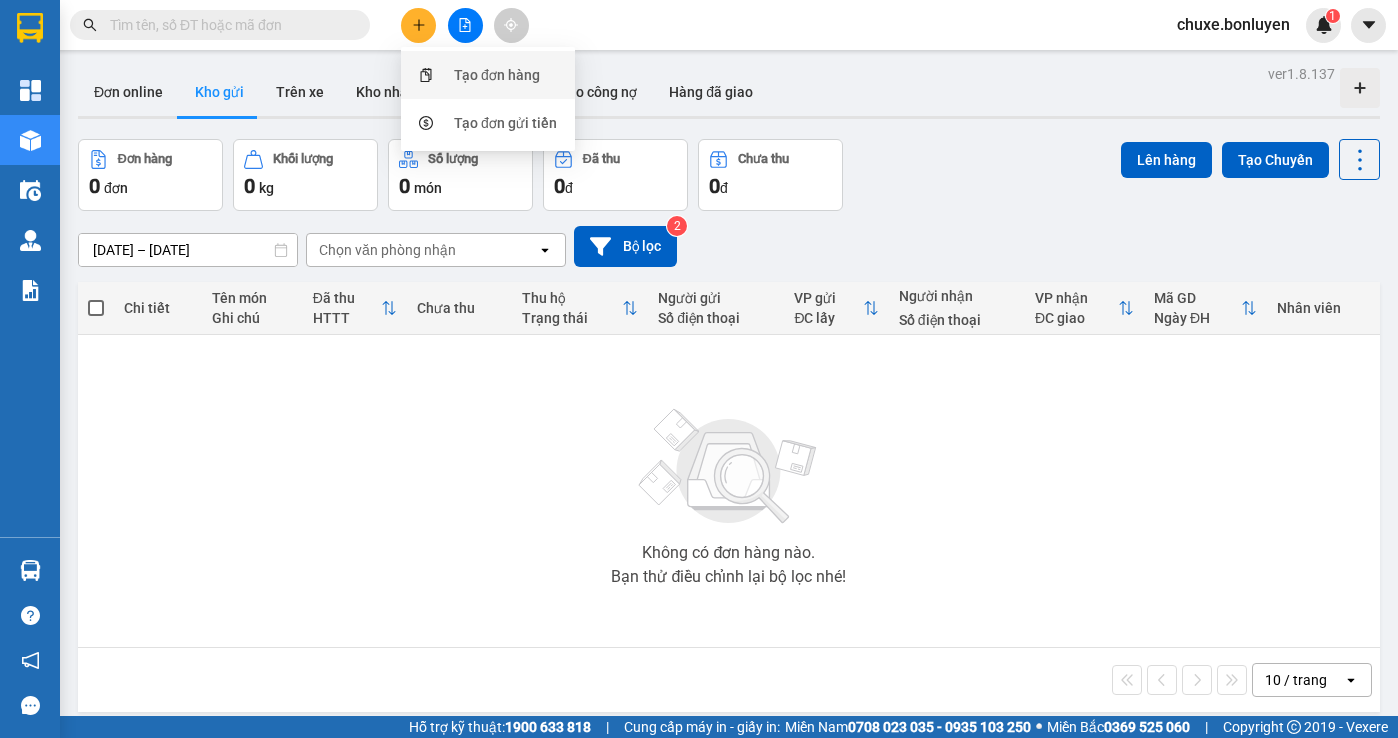 click on "Tạo đơn hàng" at bounding box center [497, 75] 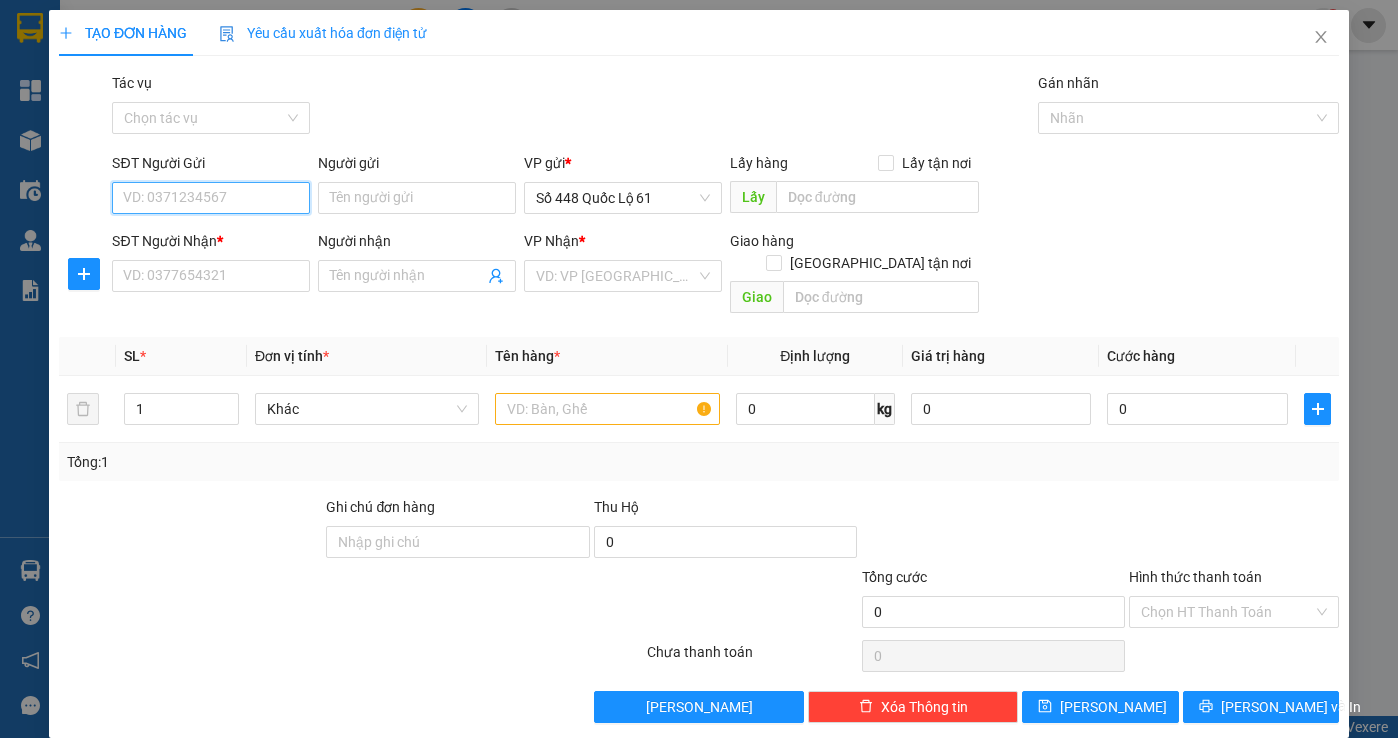 click on "SĐT Người Gửi" at bounding box center [211, 198] 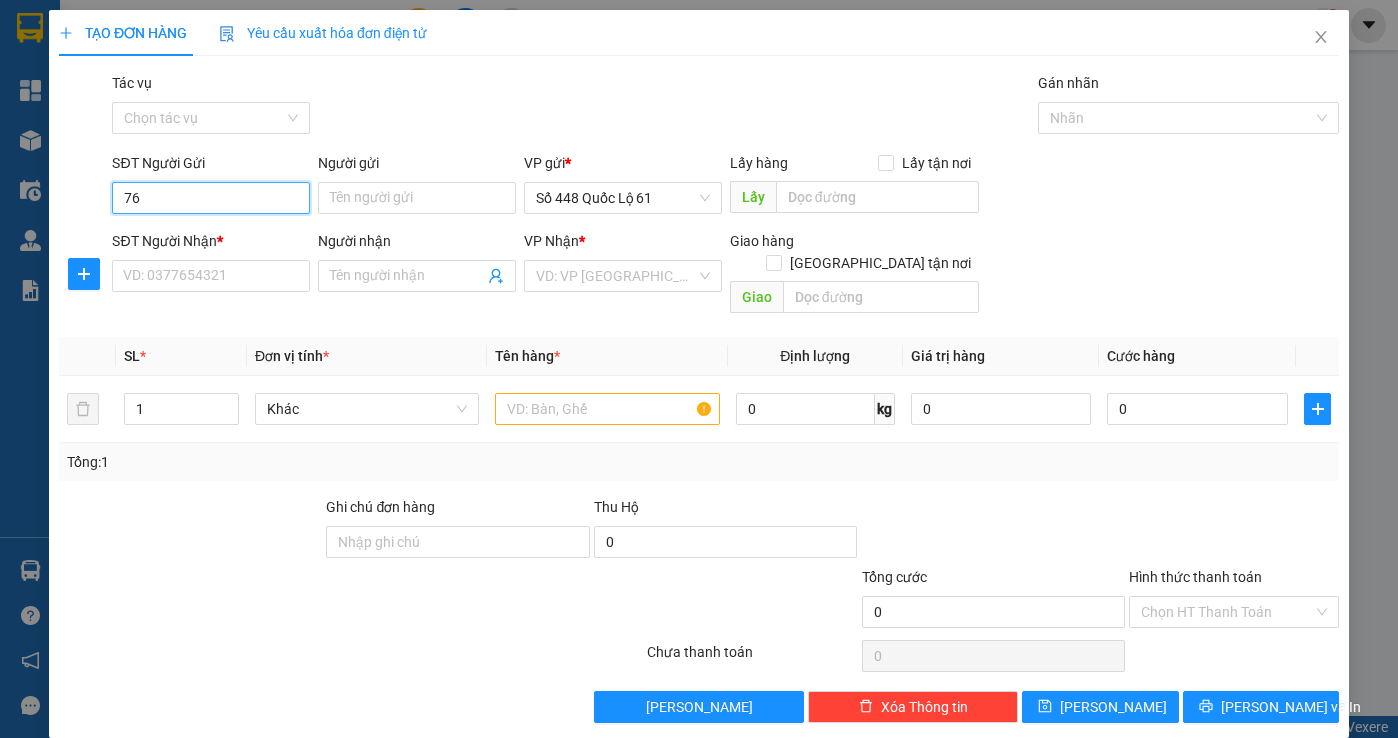 type on "767" 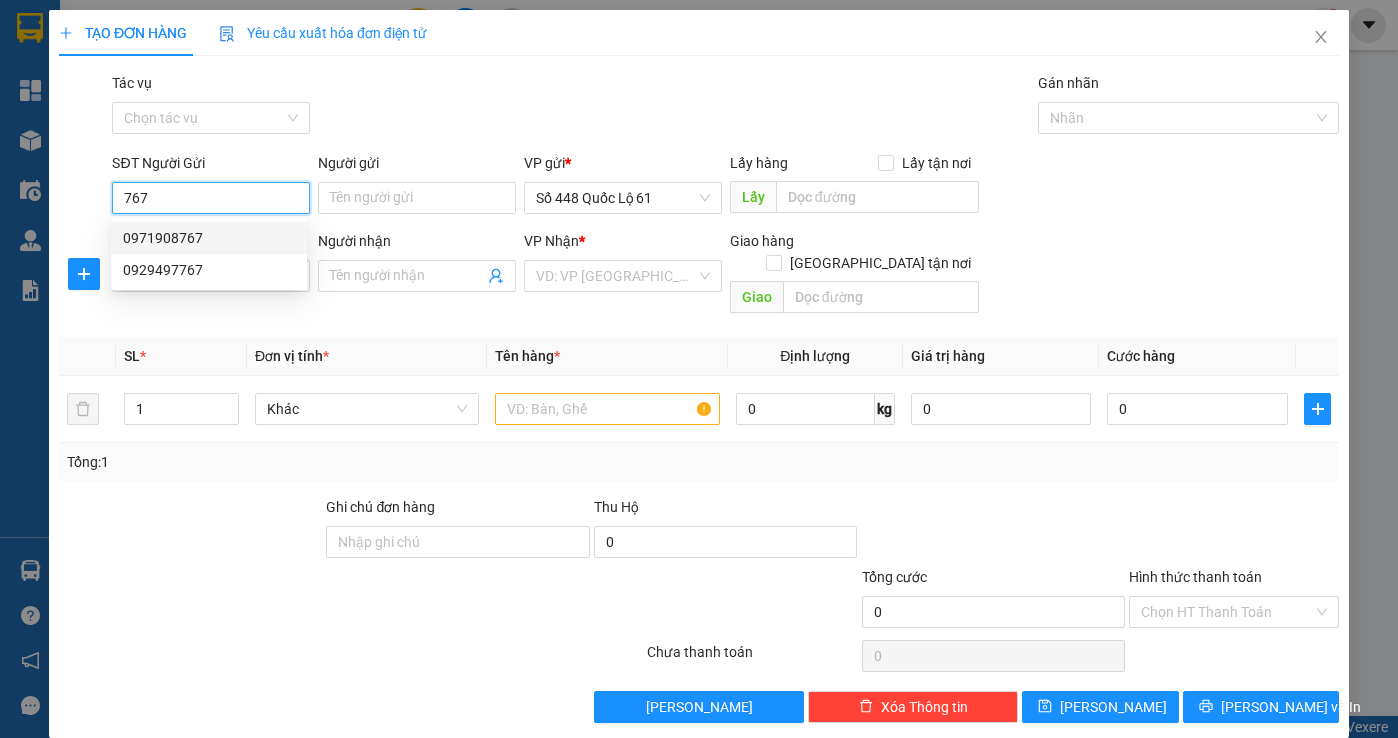 drag, startPoint x: 190, startPoint y: 203, endPoint x: 22, endPoint y: 202, distance: 168.00298 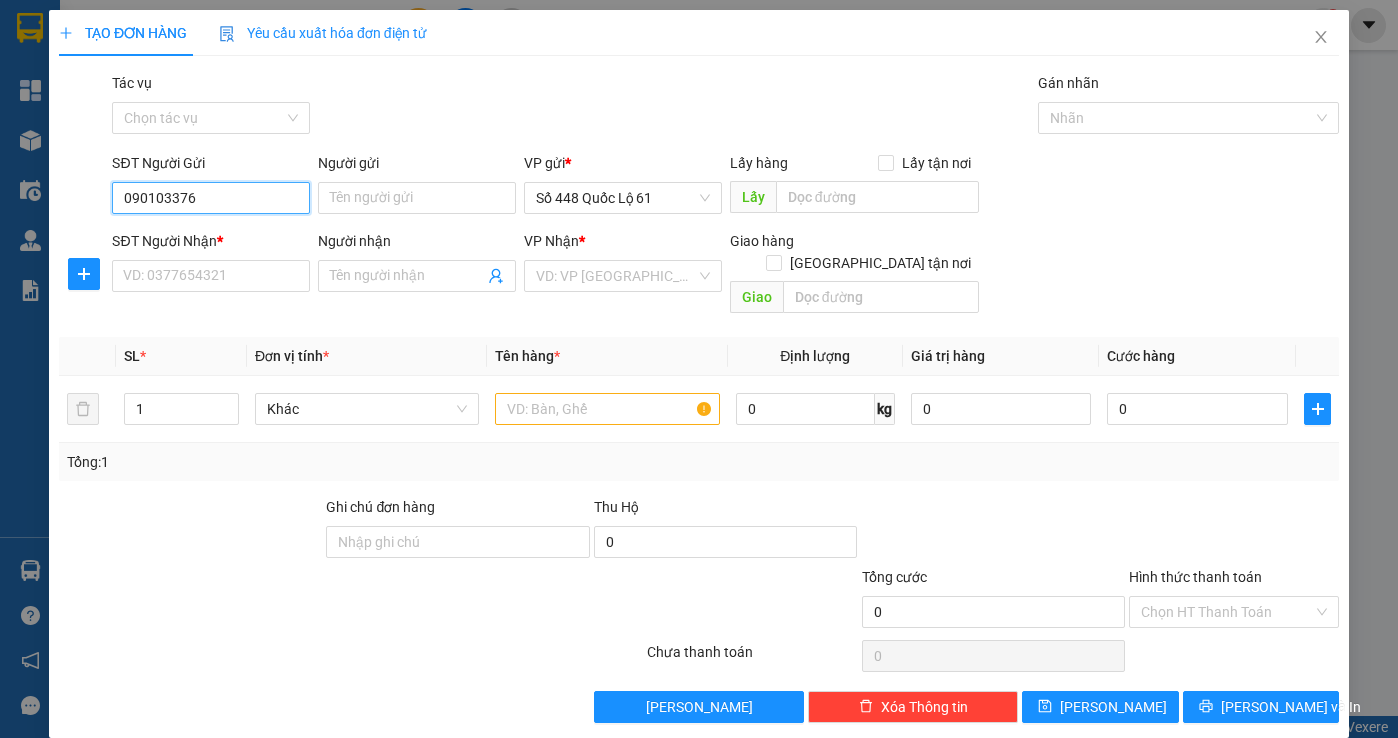 type on "0901033767" 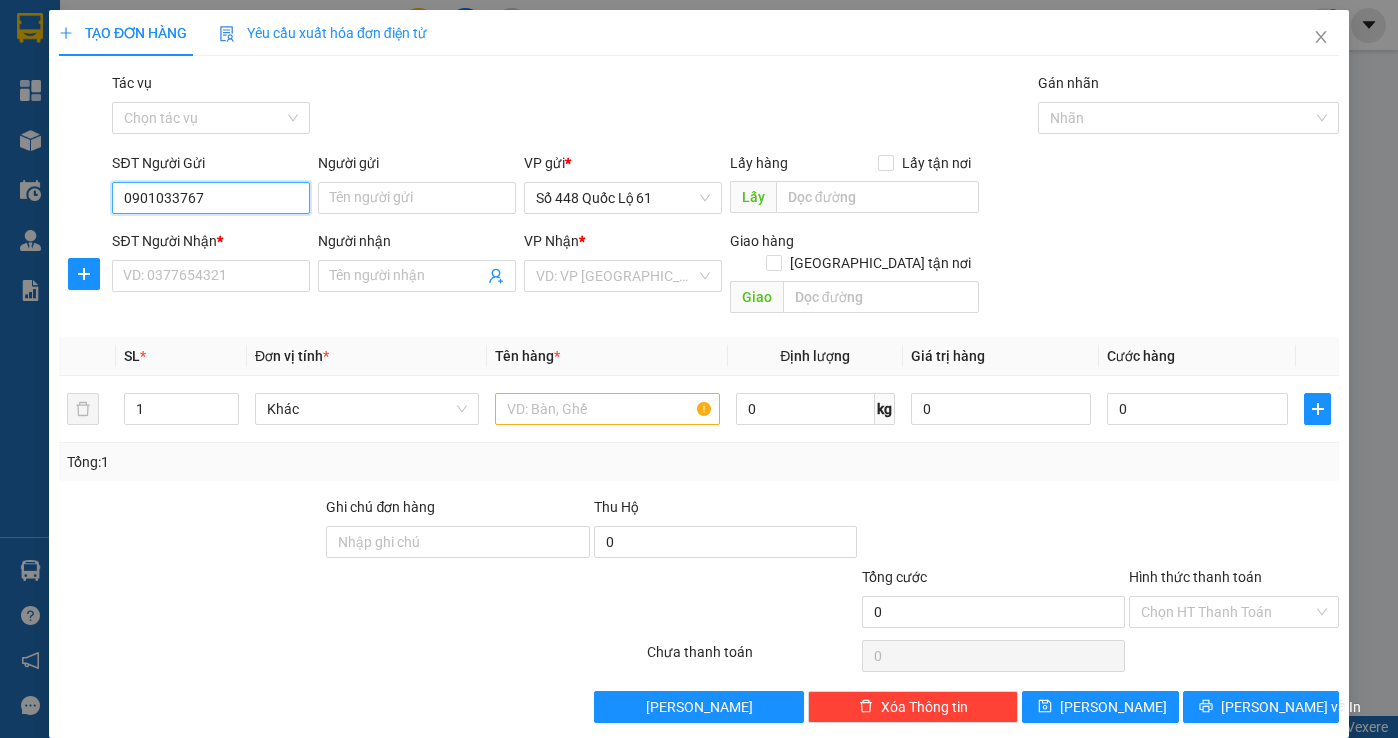drag, startPoint x: 248, startPoint y: 188, endPoint x: -3, endPoint y: 268, distance: 263.4407 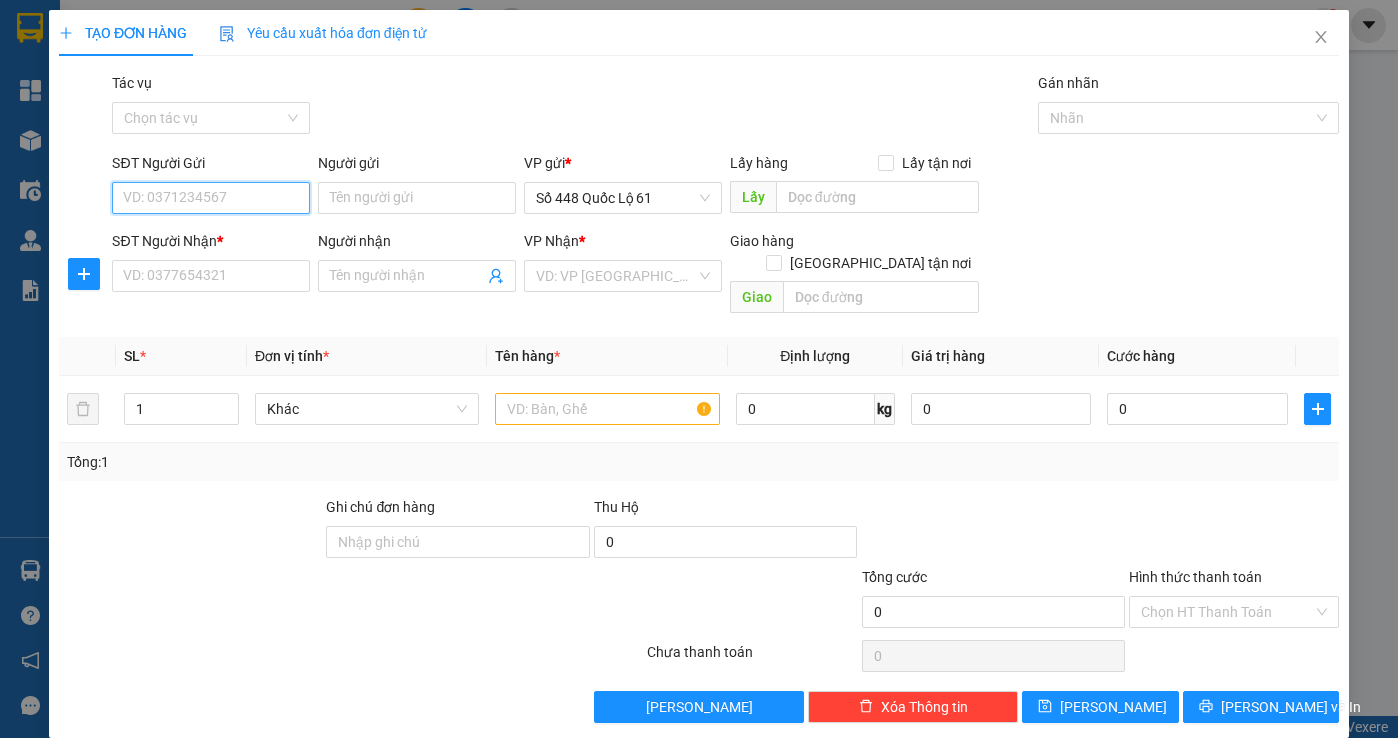 click on "SĐT Người Gửi" at bounding box center [211, 198] 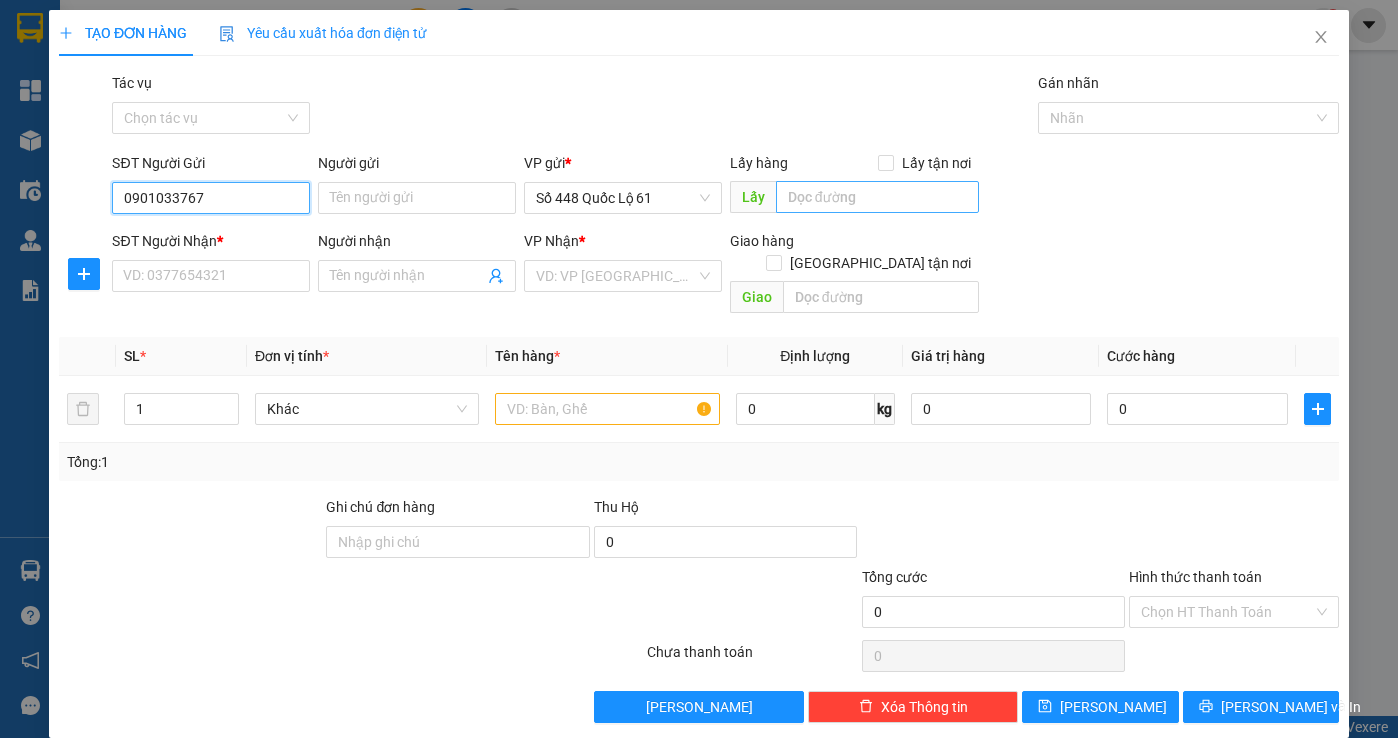 type on "0901033767" 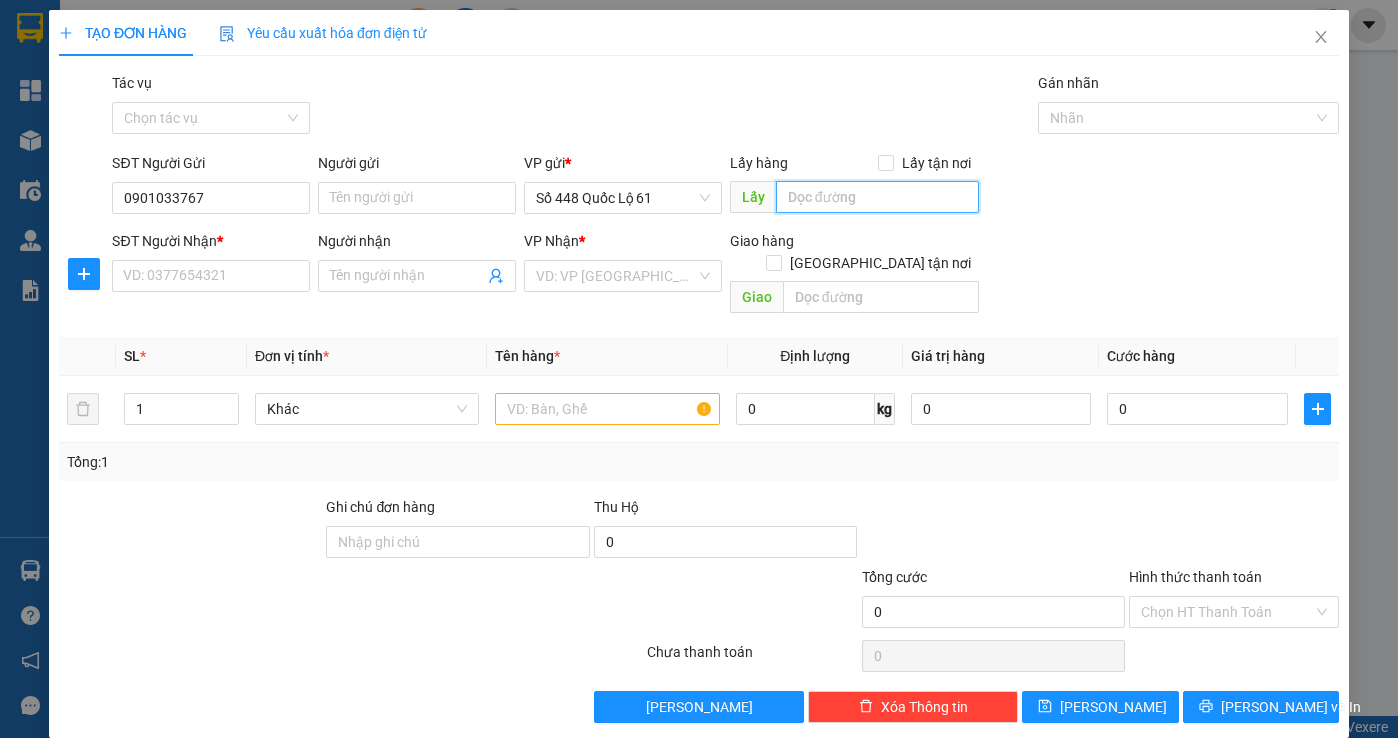 click at bounding box center [877, 197] 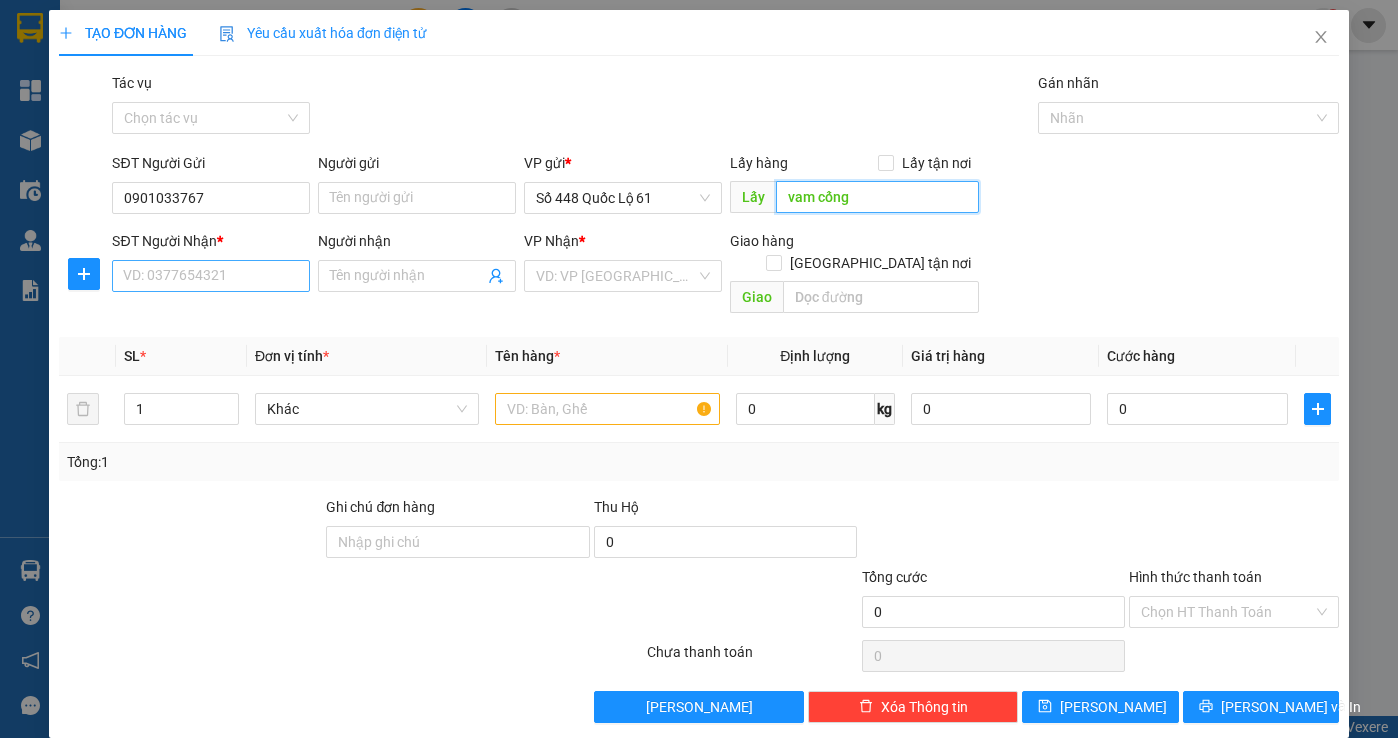type on "vam cống" 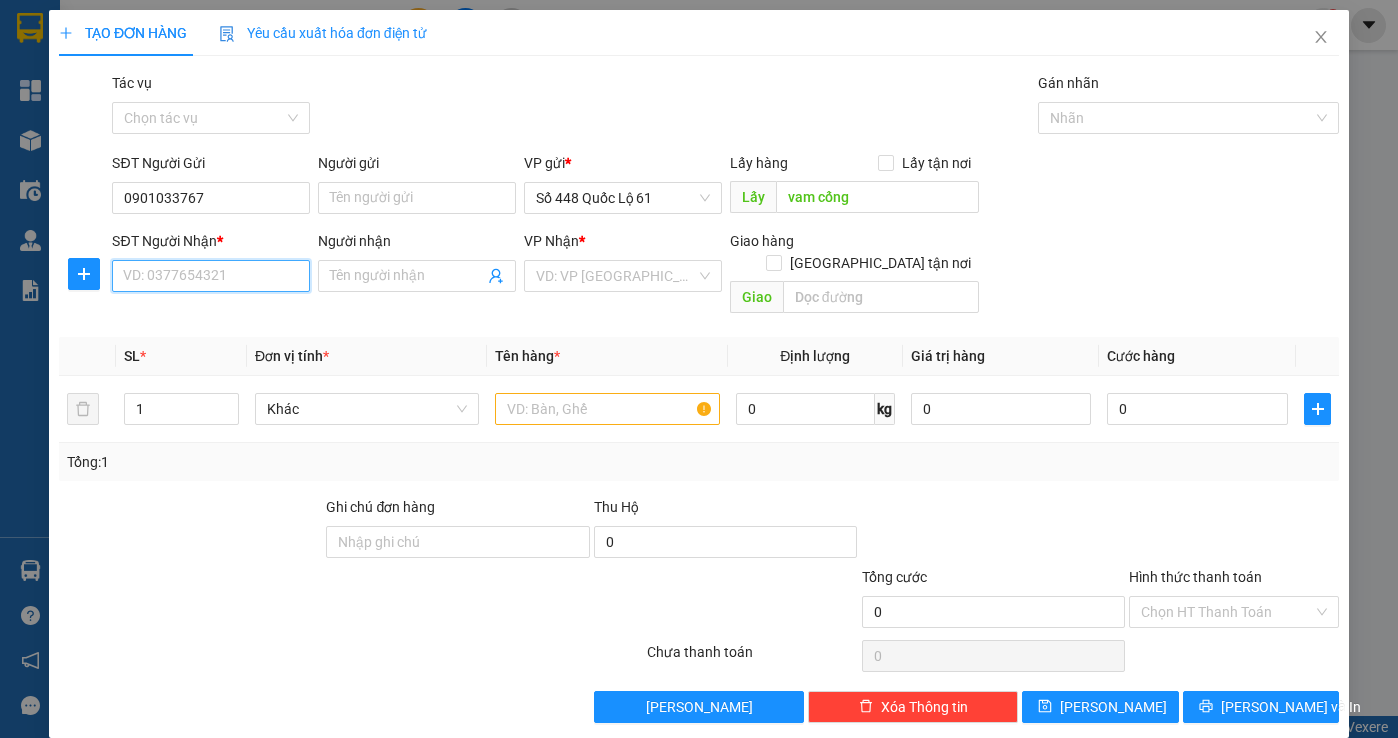 click on "SĐT Người Nhận  *" at bounding box center (211, 276) 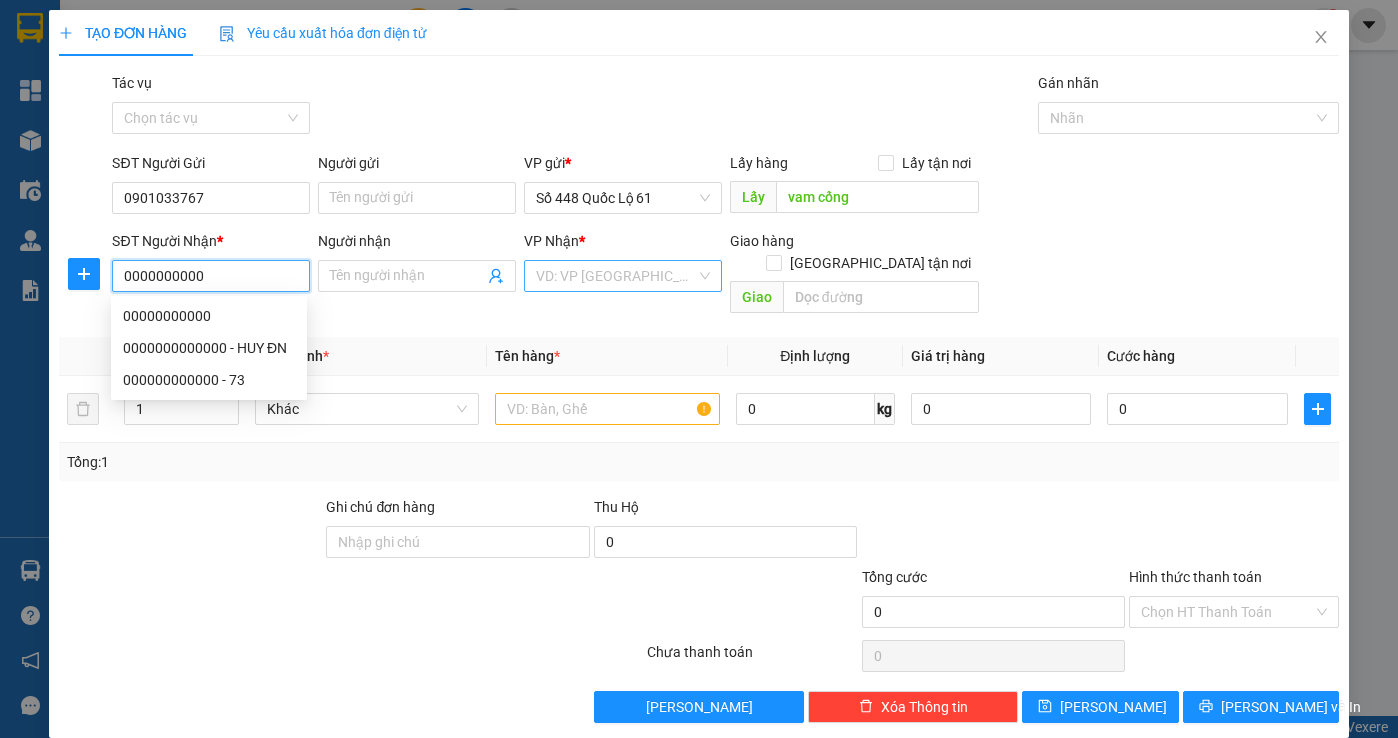 type on "0000000000" 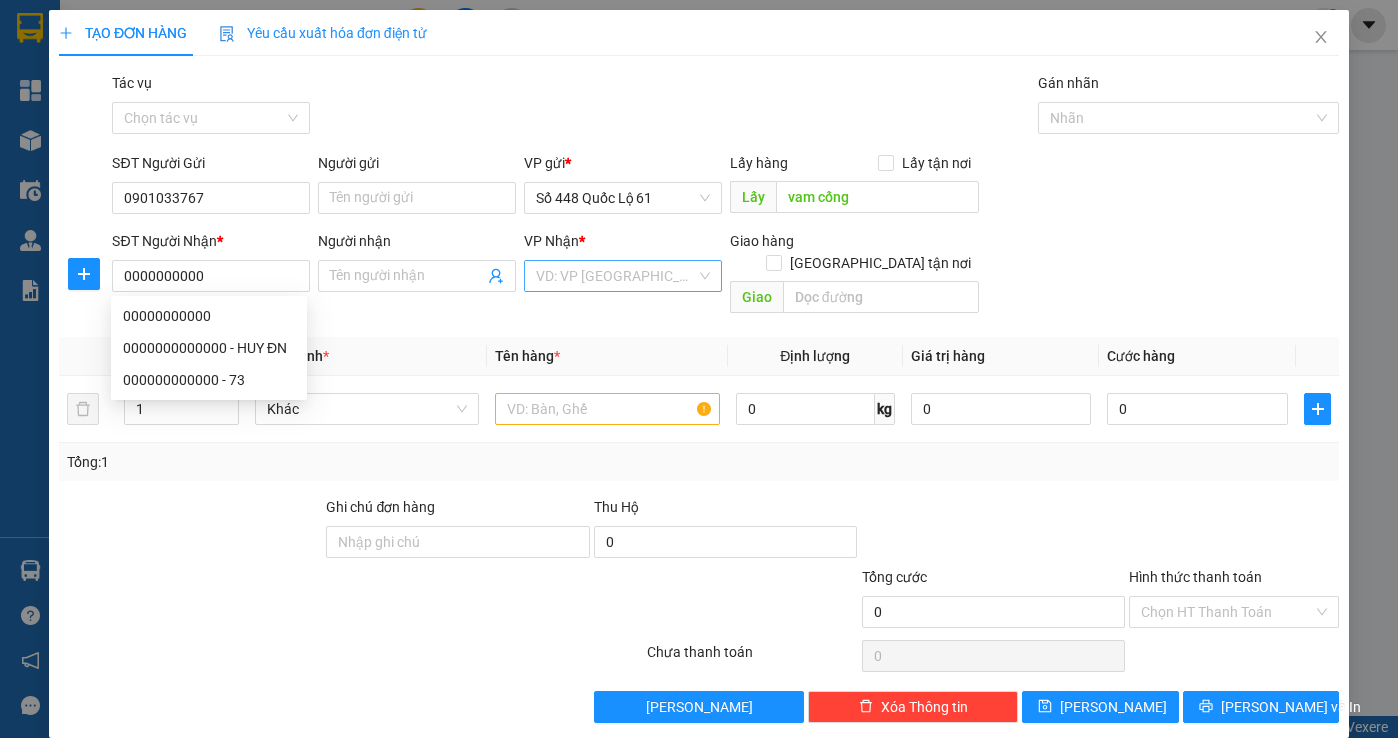 click at bounding box center [616, 276] 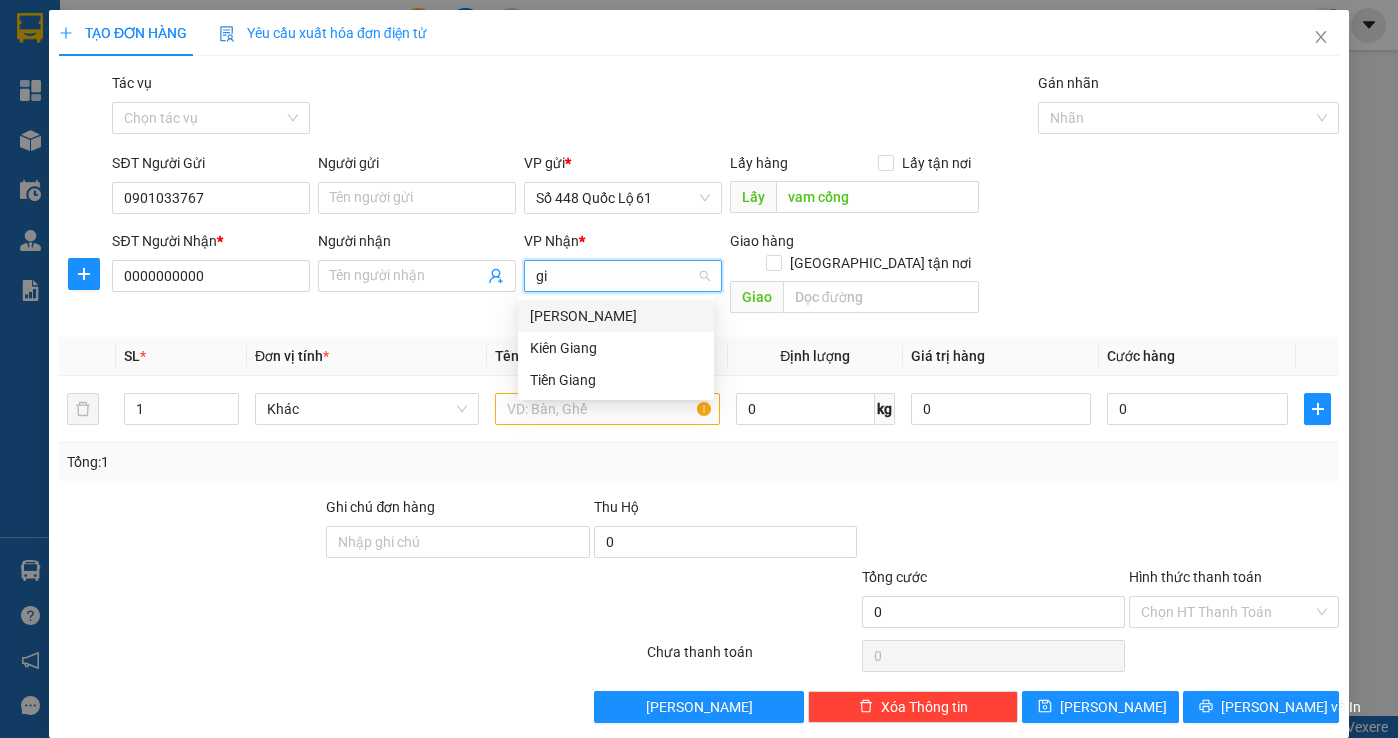 type on "gia" 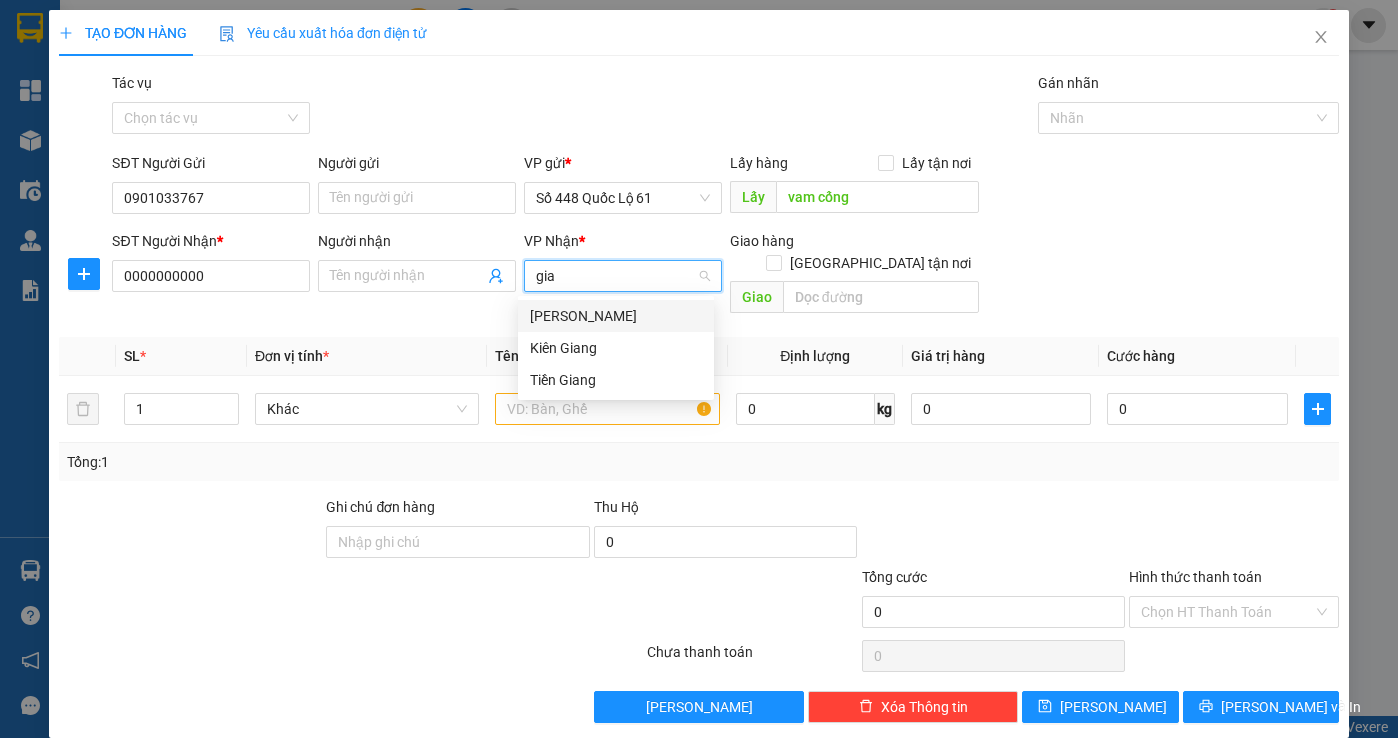 click on "[PERSON_NAME]" at bounding box center [616, 316] 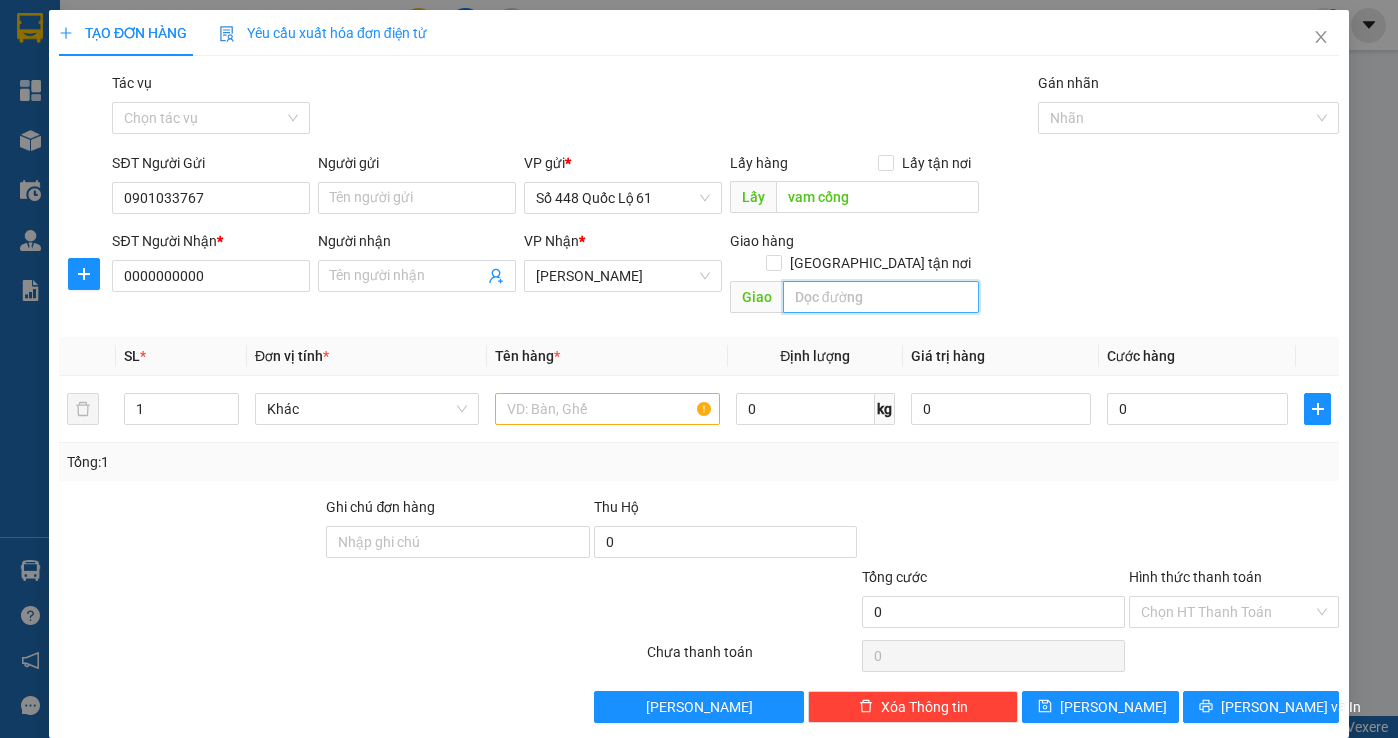 click at bounding box center (881, 297) 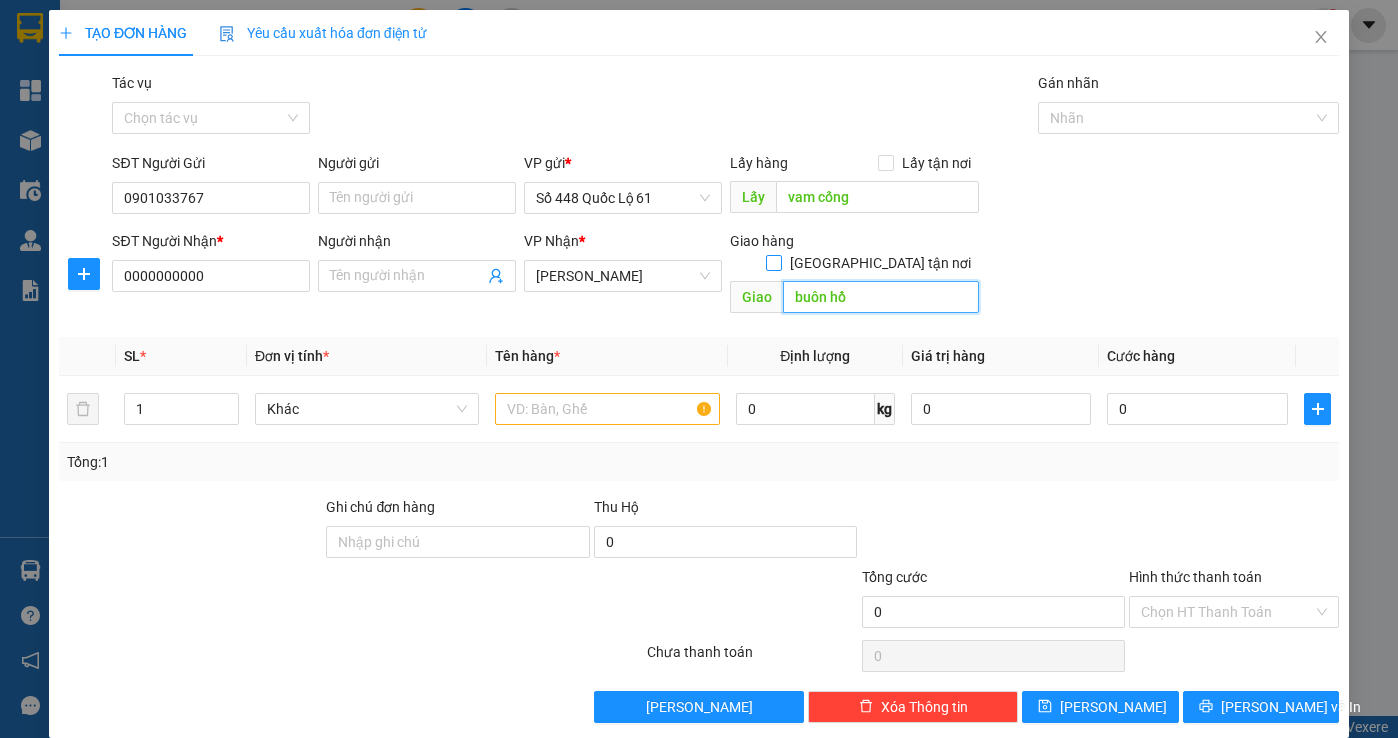 type on "buôn hồ" 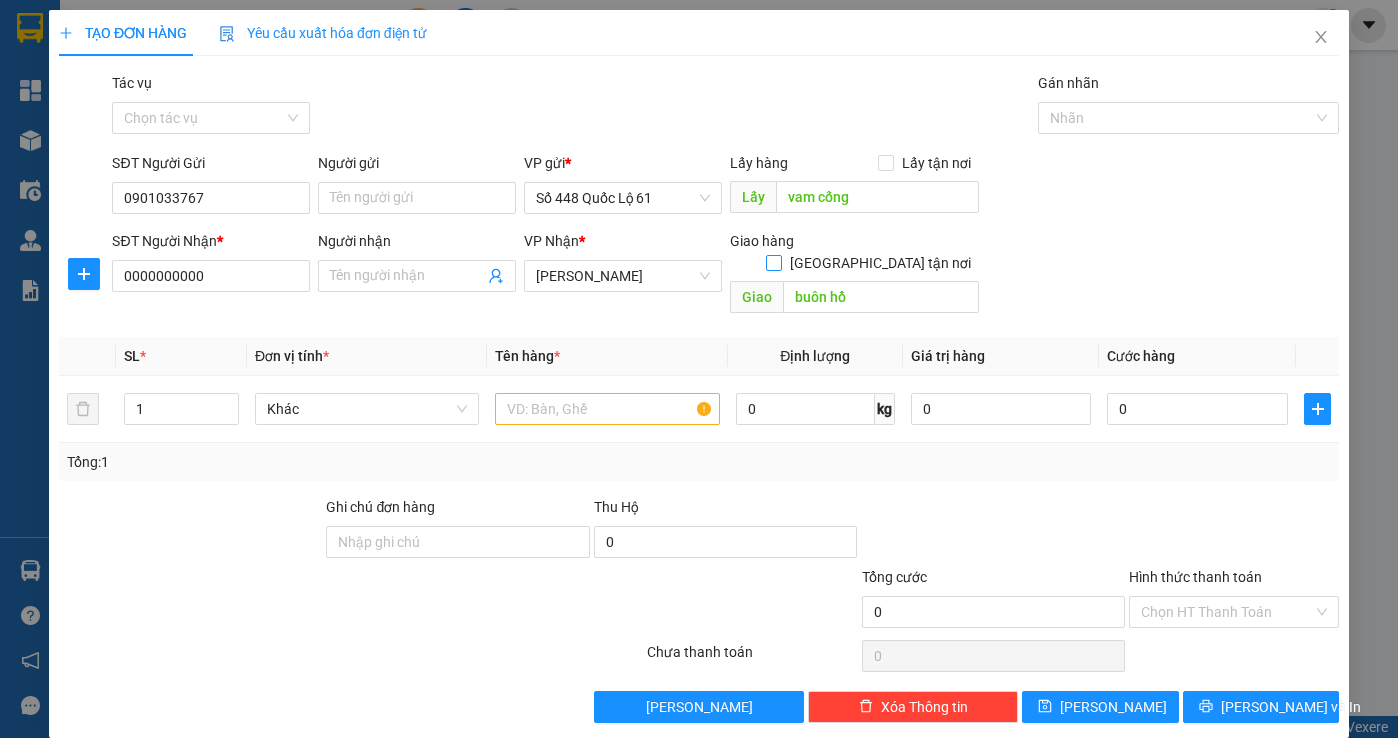 click on "[GEOGRAPHIC_DATA] tận nơi" at bounding box center [773, 262] 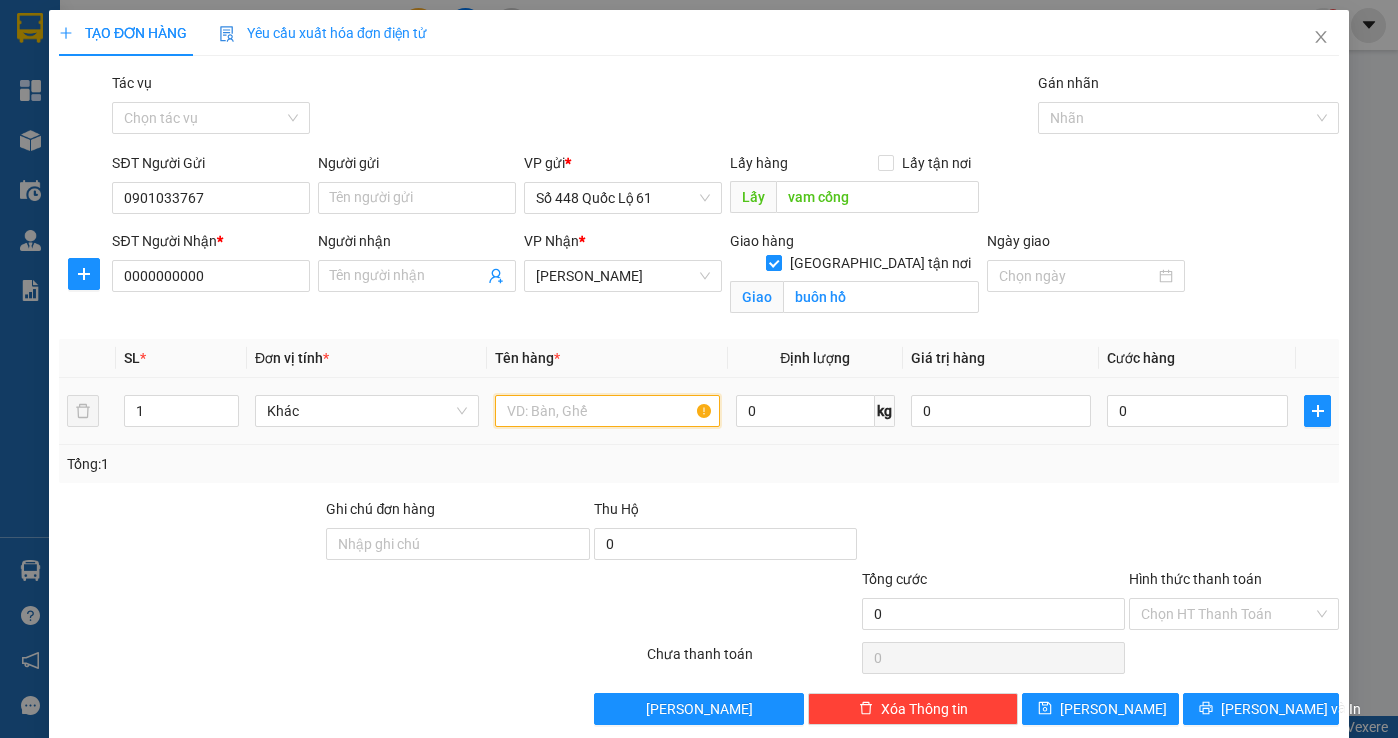 click at bounding box center [607, 411] 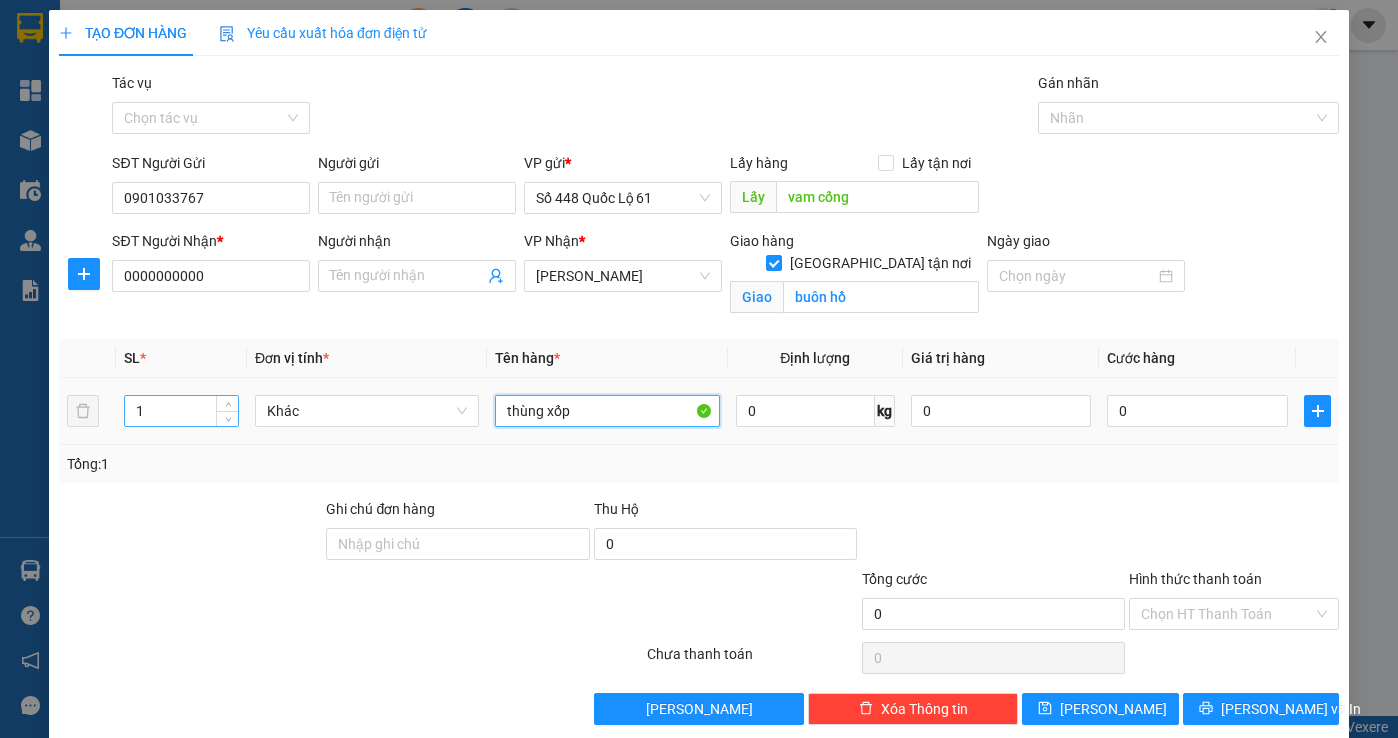 type on "thùng xốp" 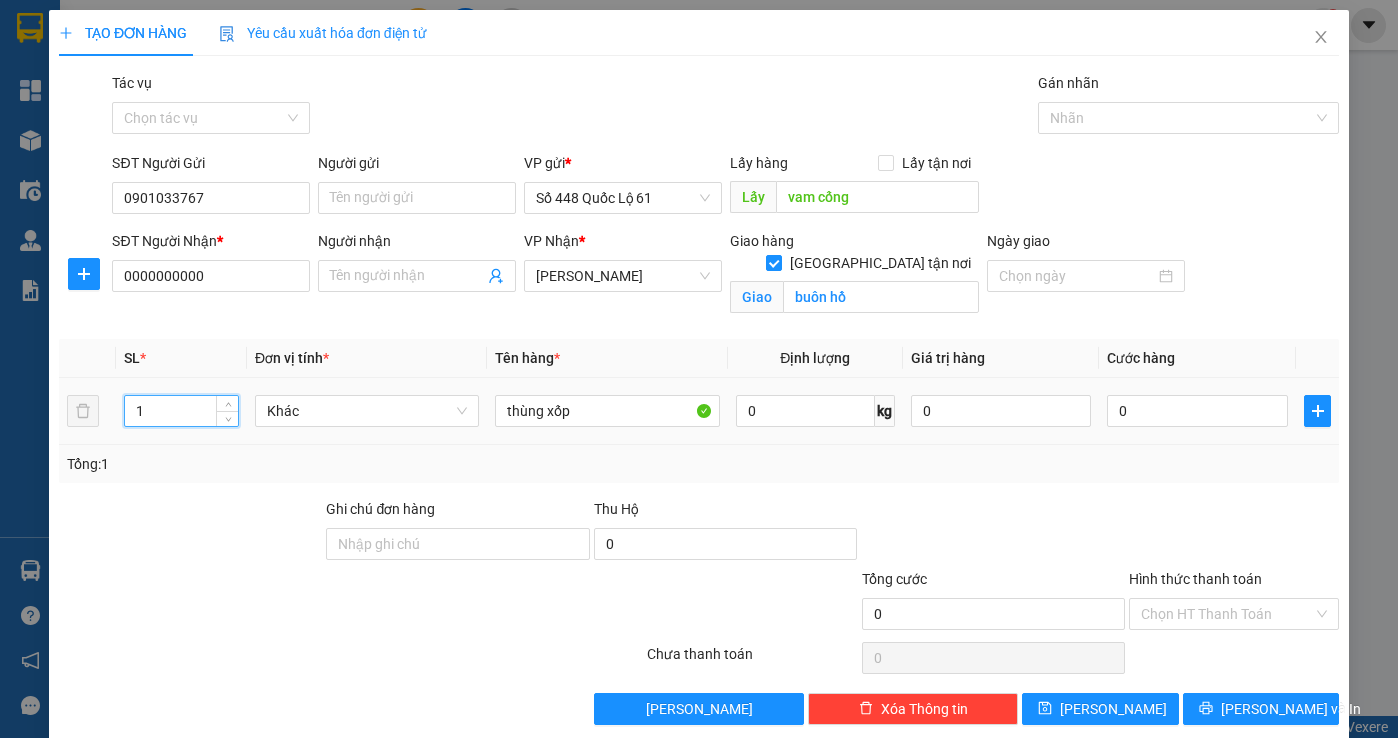 click on "1" at bounding box center [181, 411] 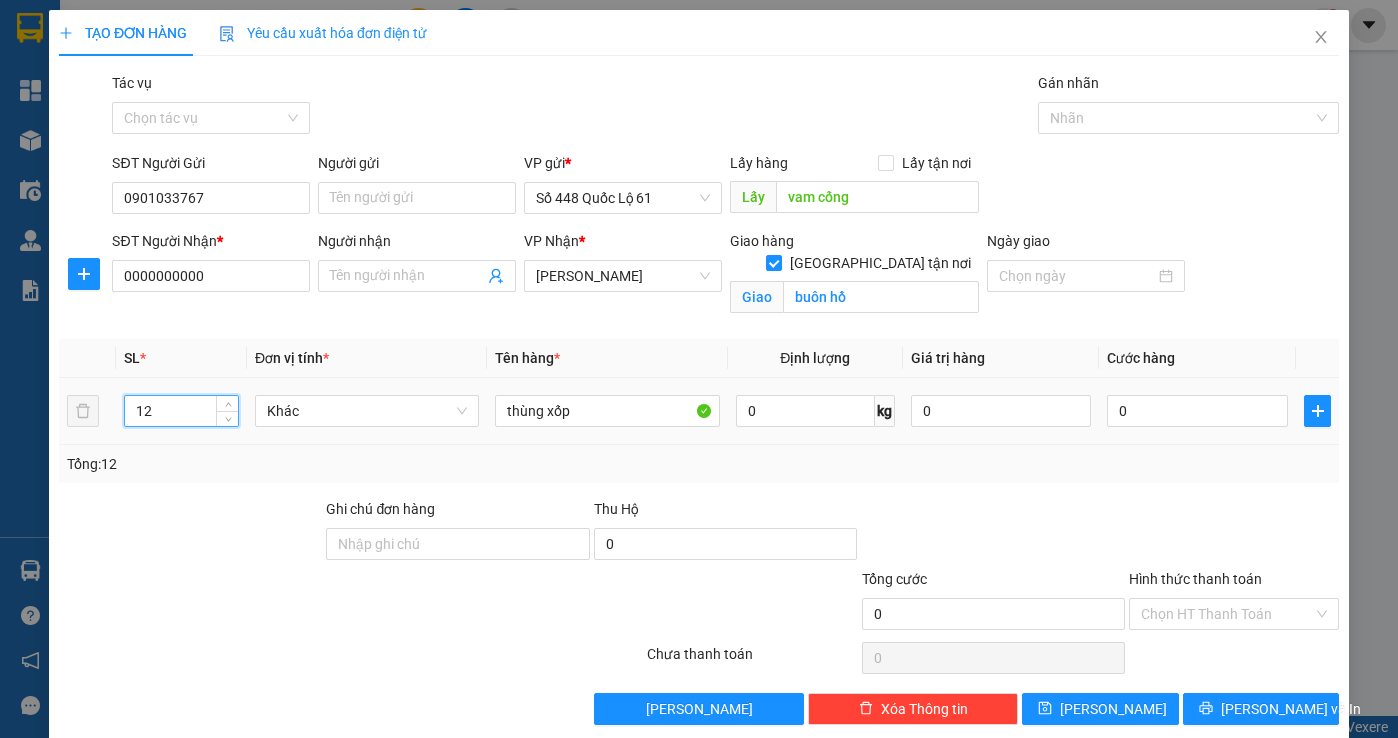 type on "1" 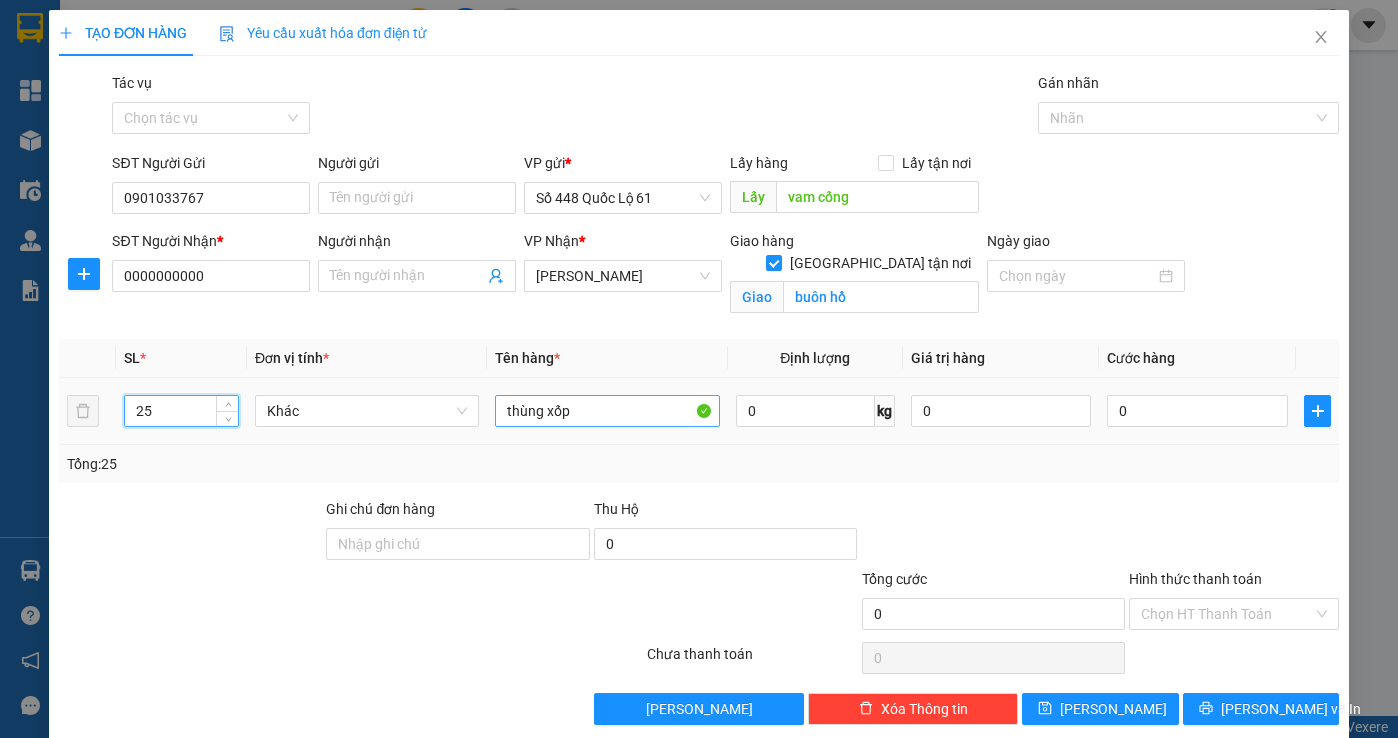 type on "25" 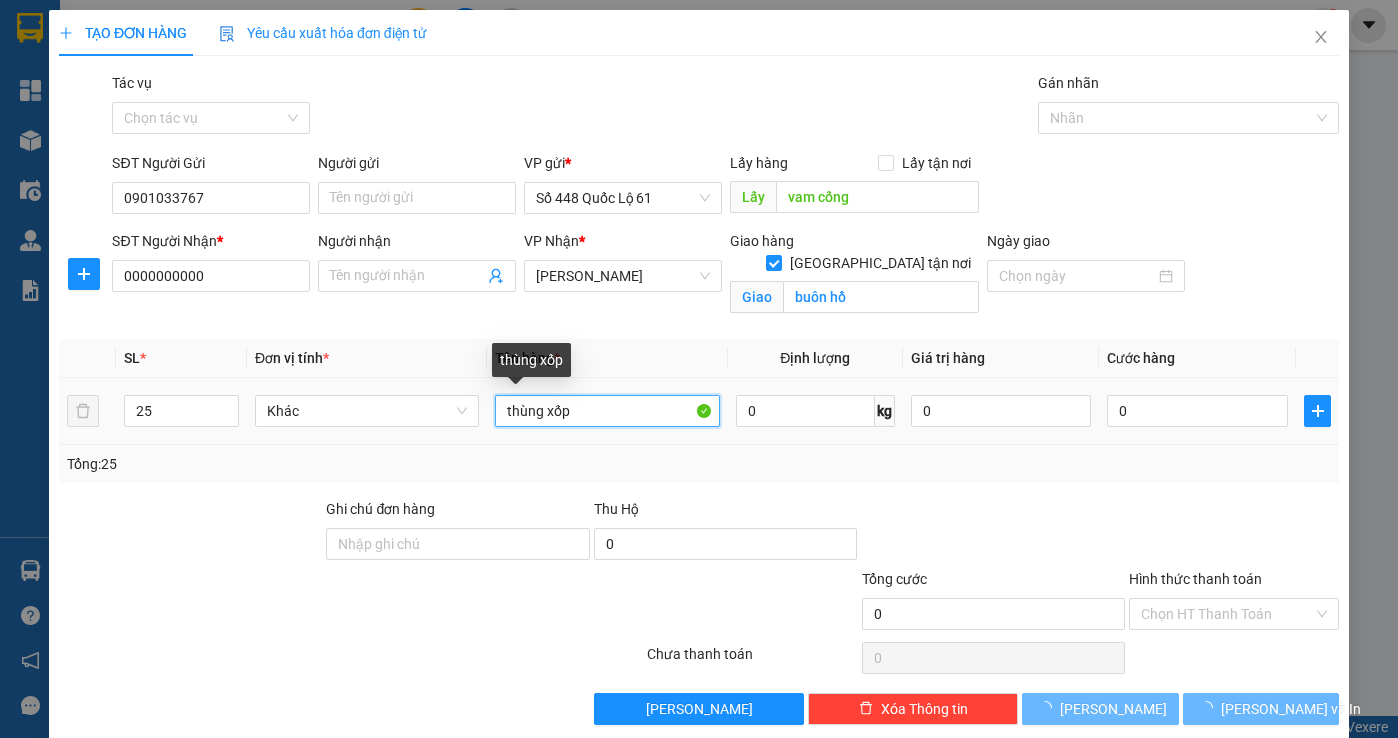 click on "thùng xốp" at bounding box center (607, 411) 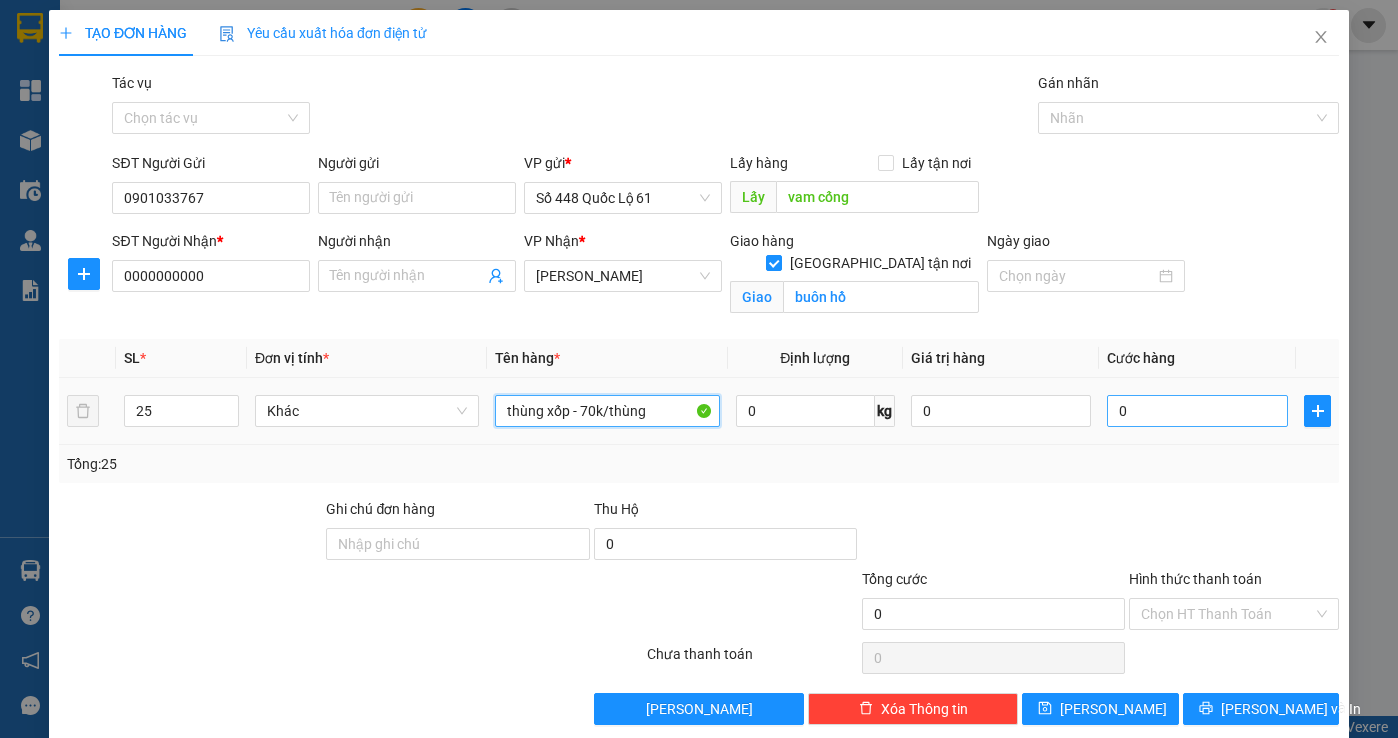 type on "thùng xốp - 70k/thùng" 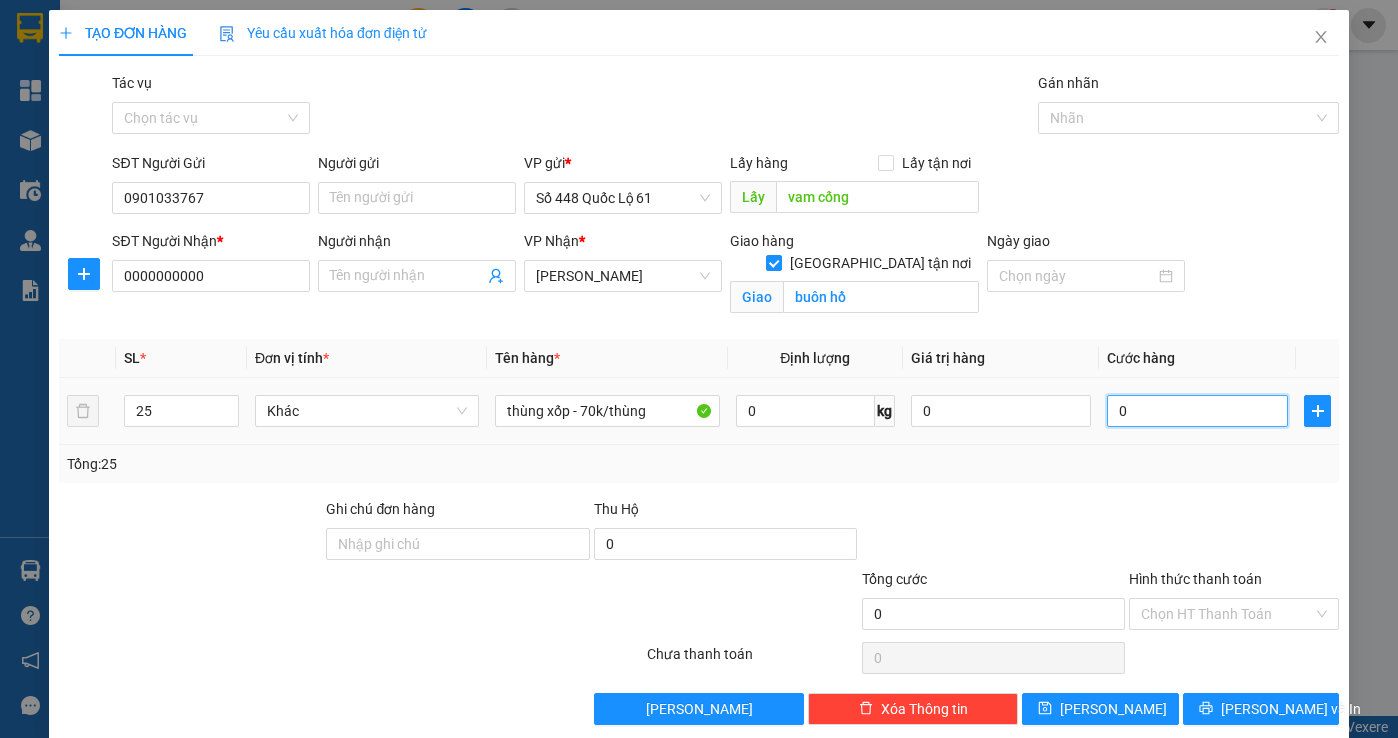 click on "0" at bounding box center [1197, 411] 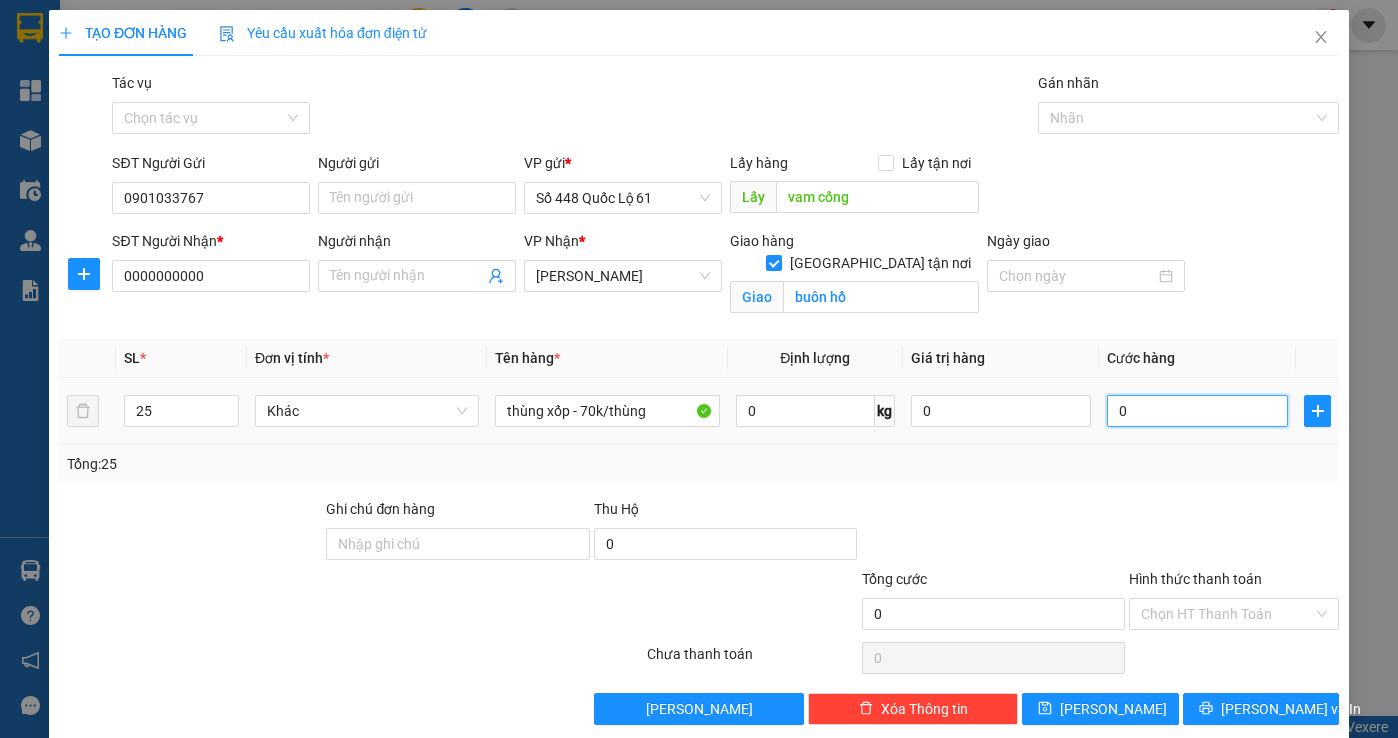 type on "1" 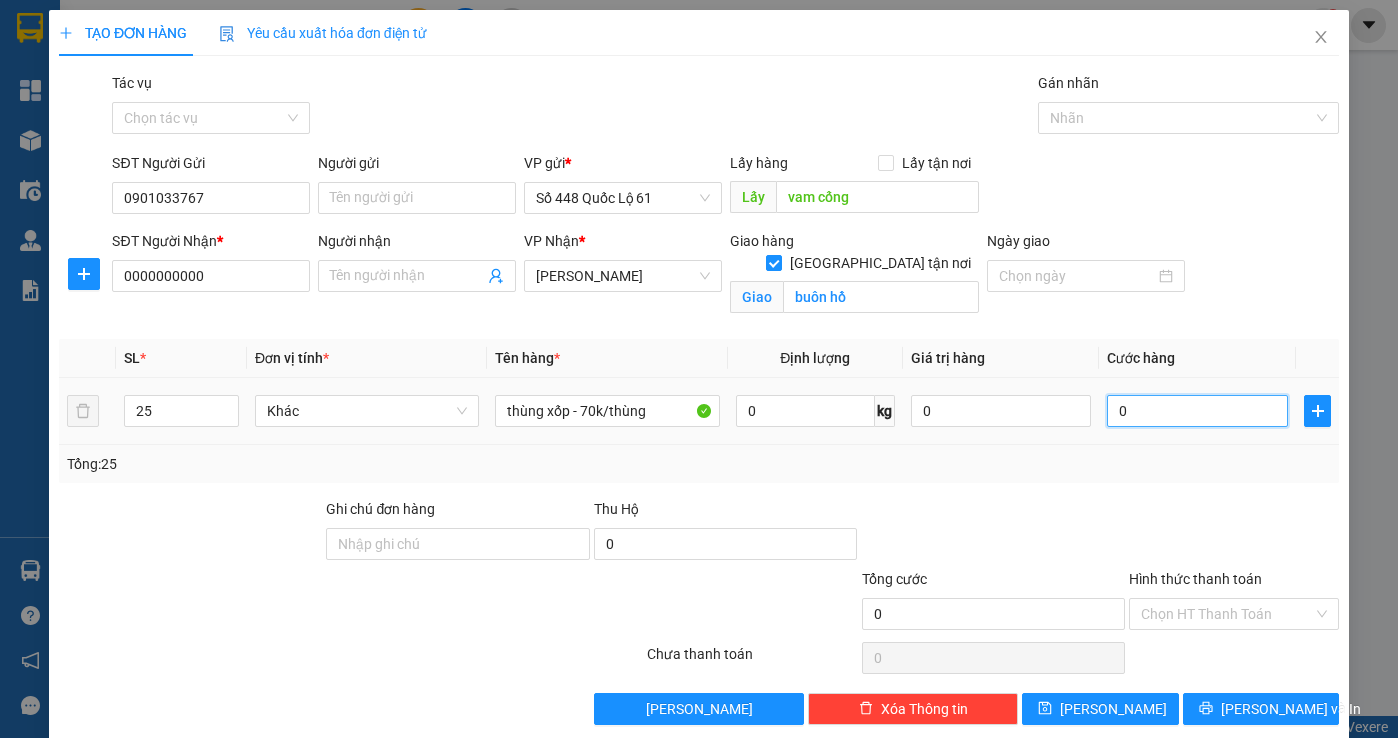 type on "1" 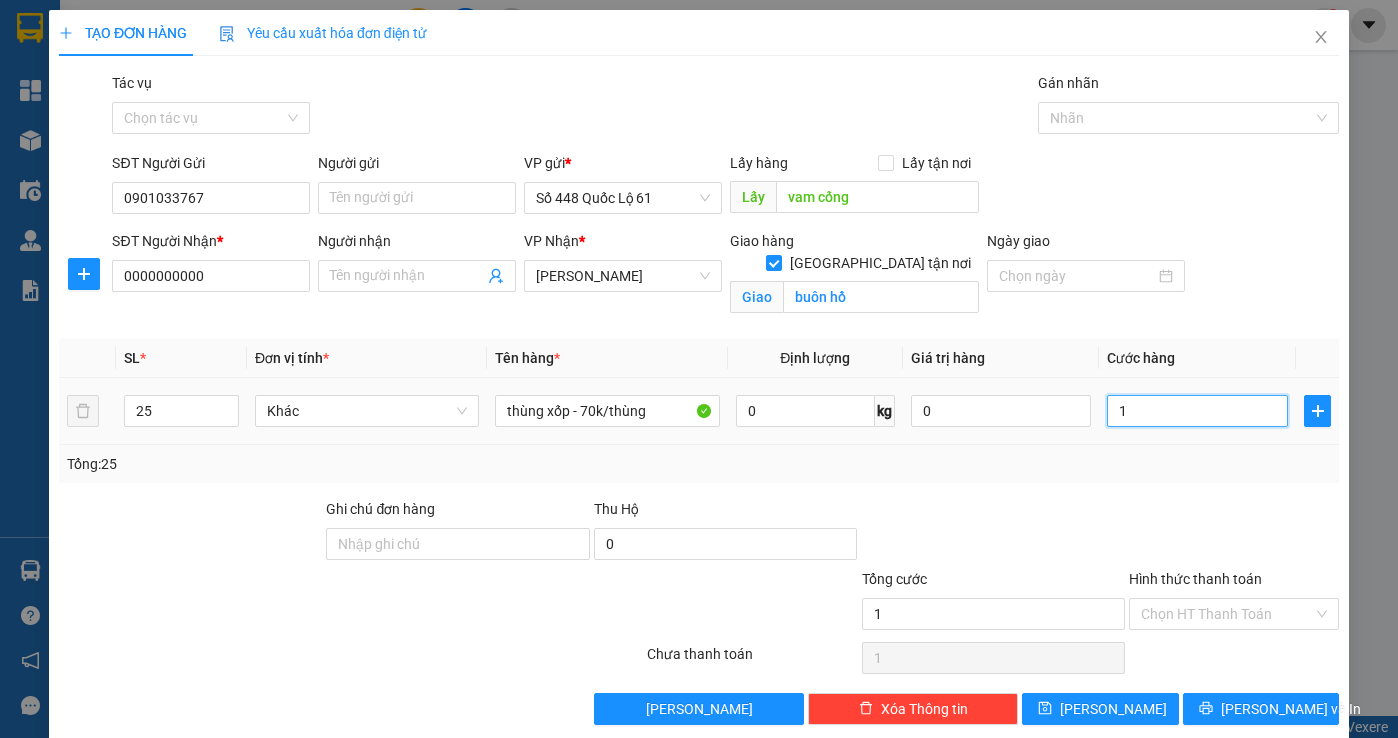 type on "17" 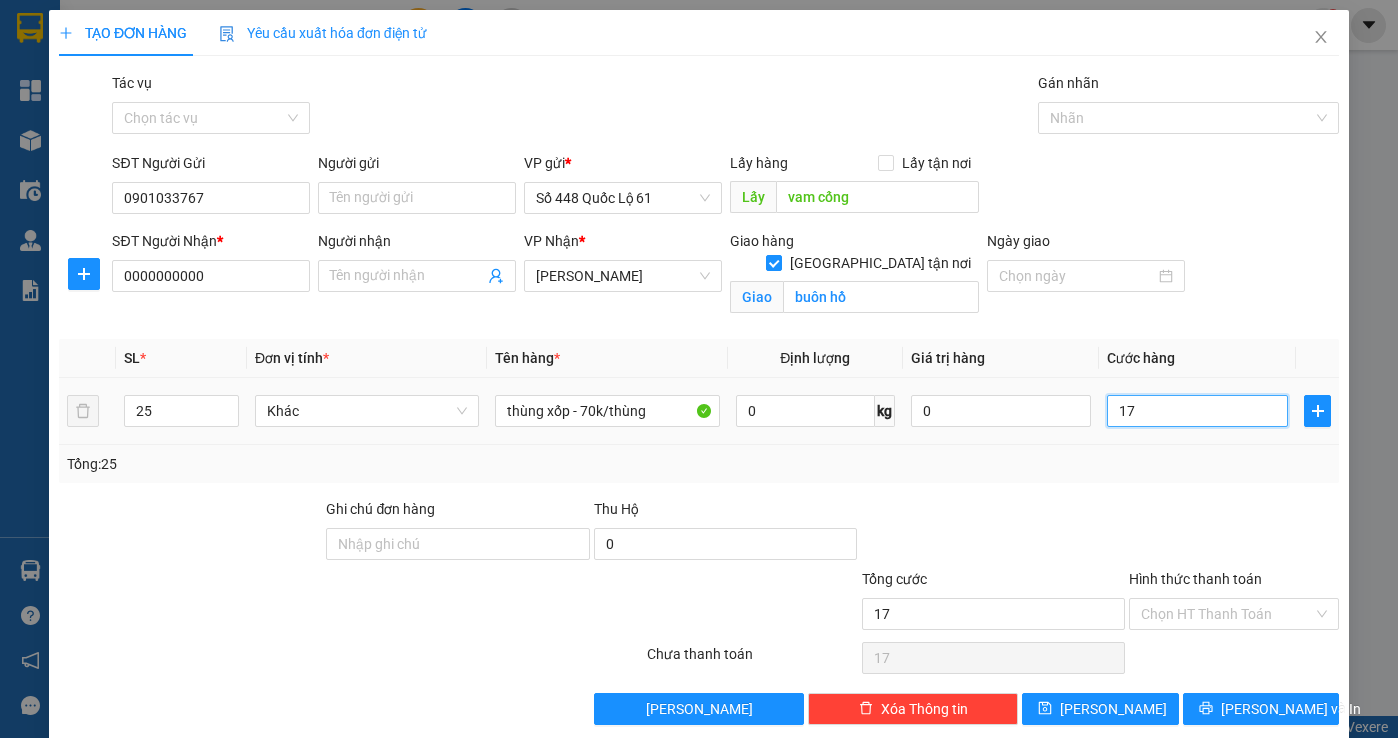 type on "175" 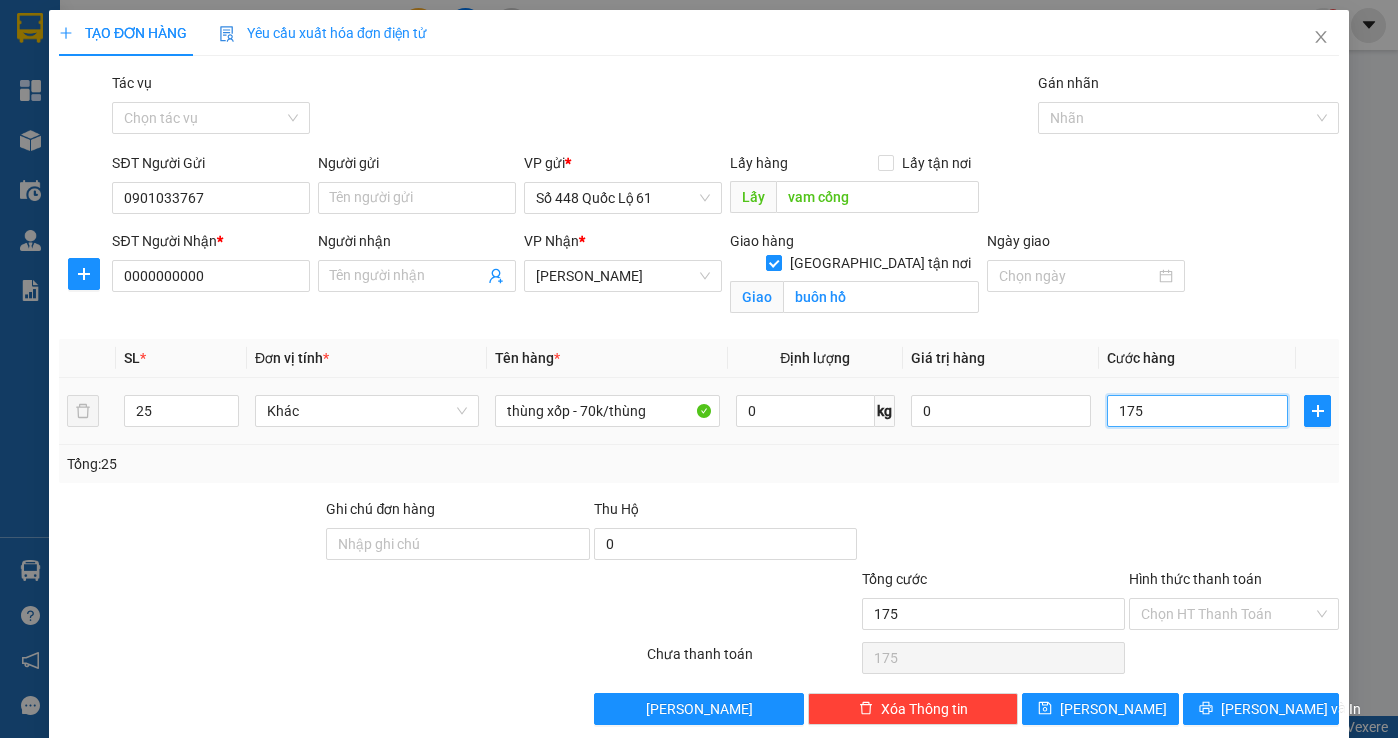 type on "1.750" 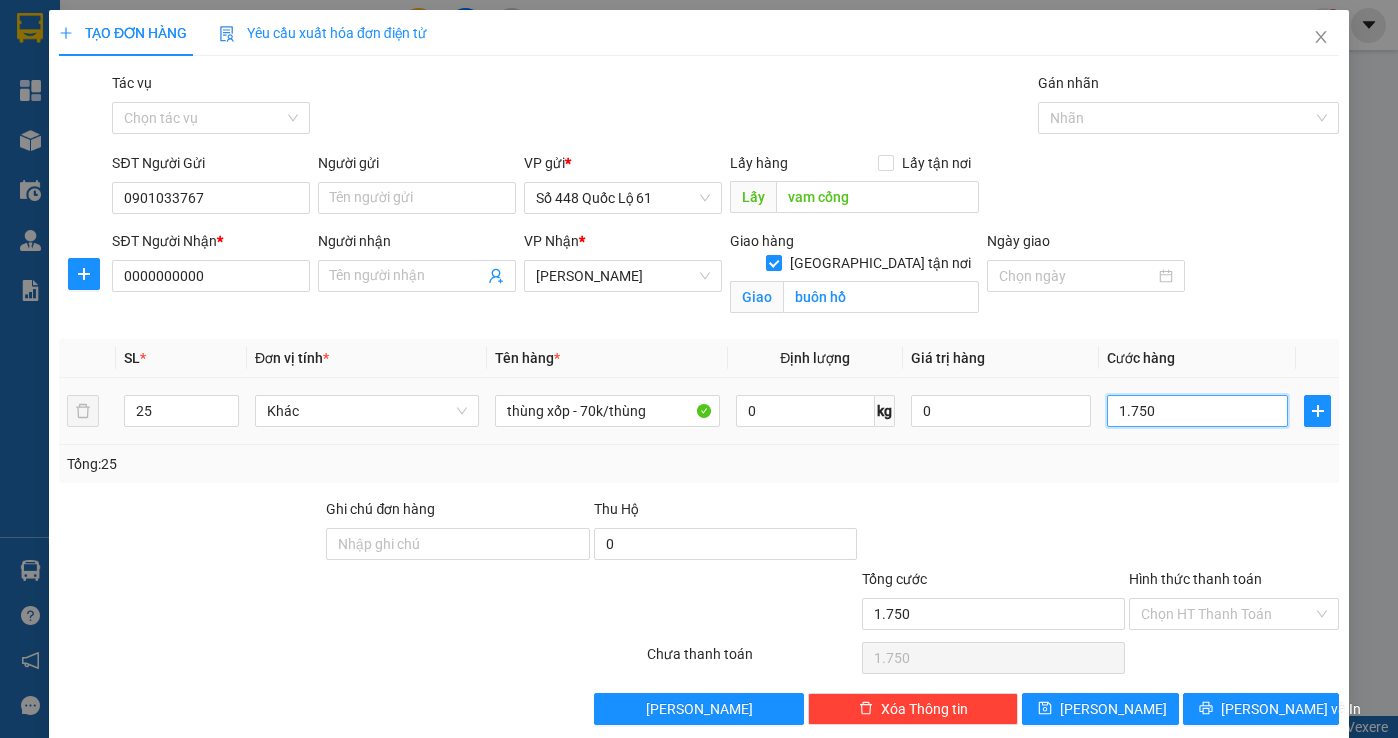 type on "17.500" 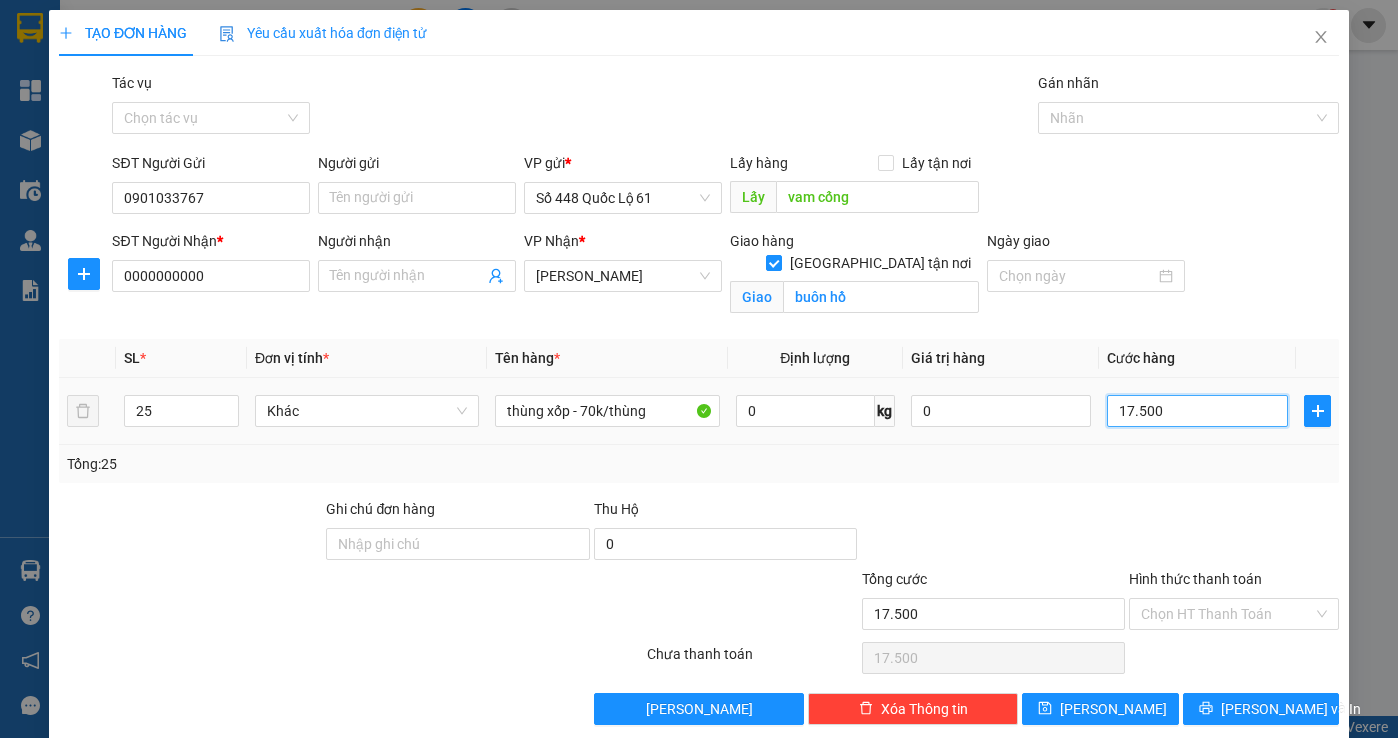 type on "175.000" 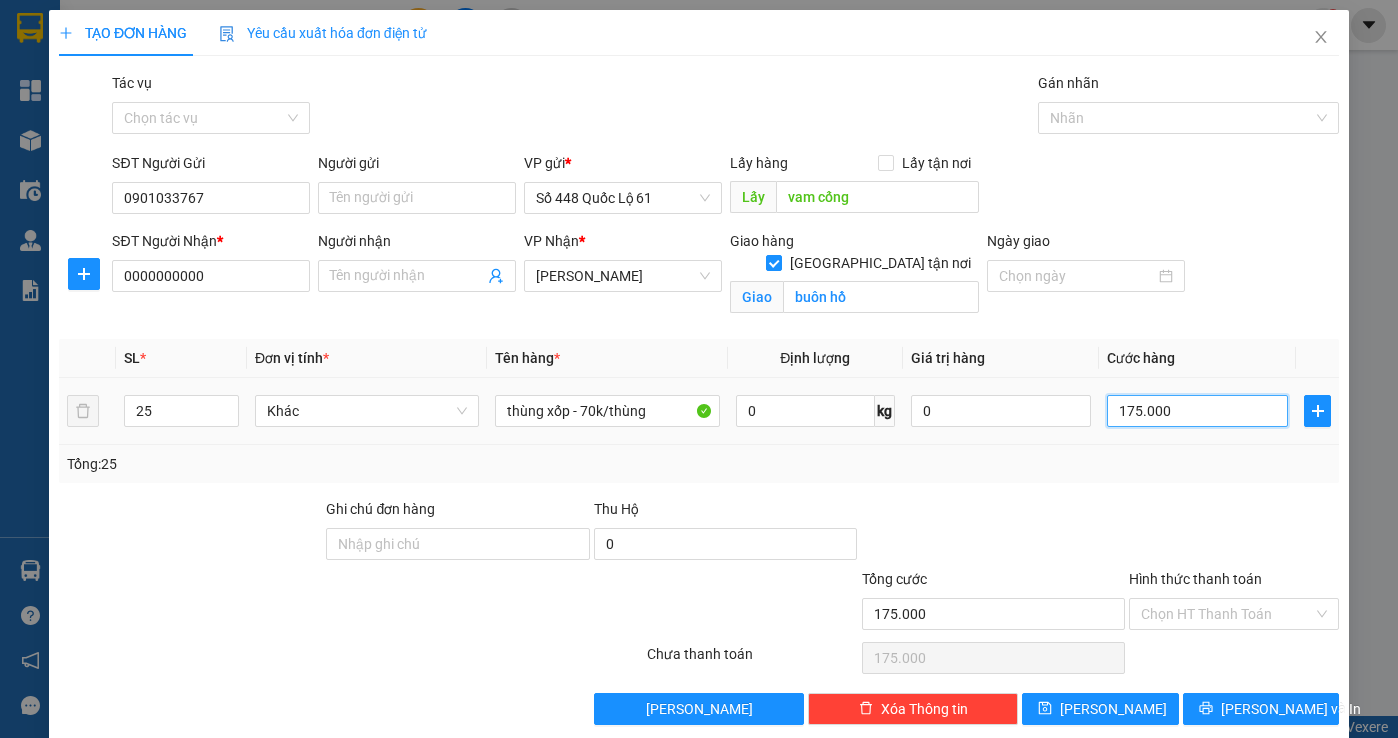 type on "1.750.000" 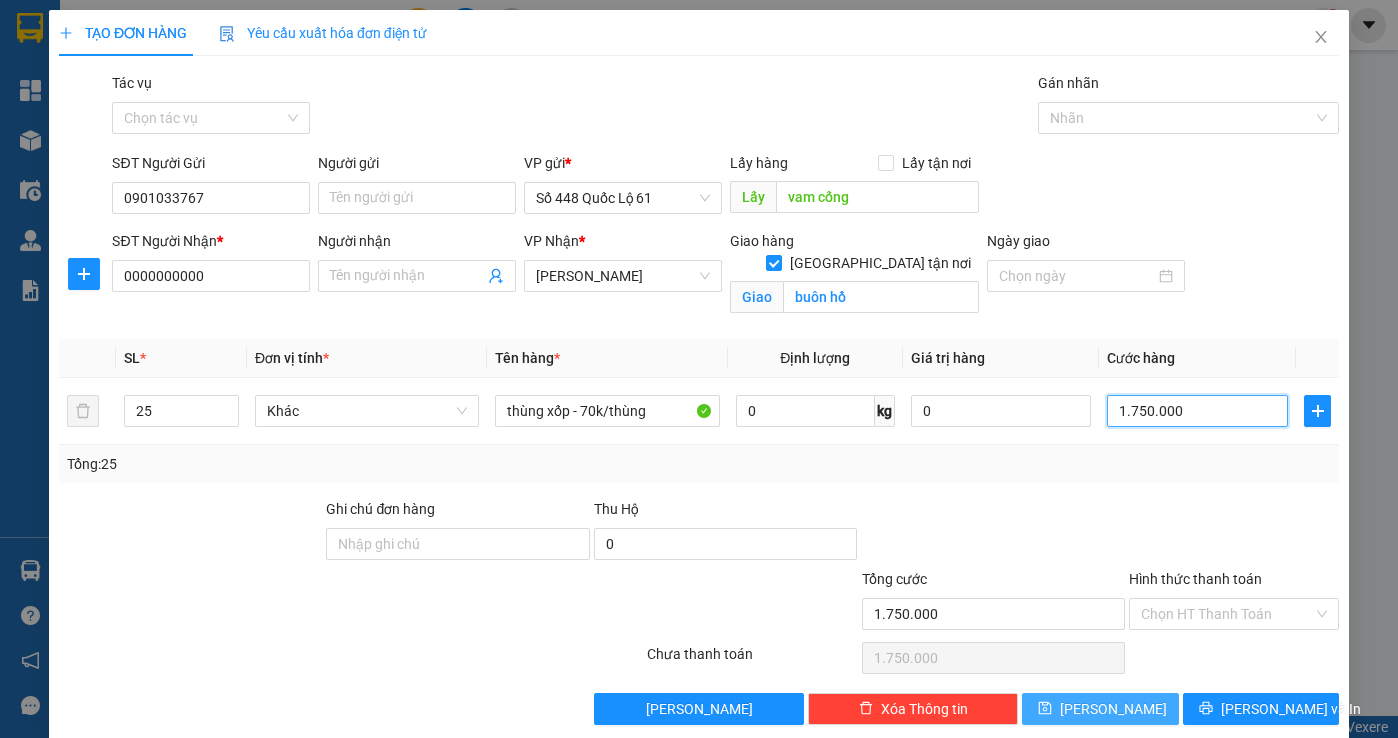 type on "1.750.000" 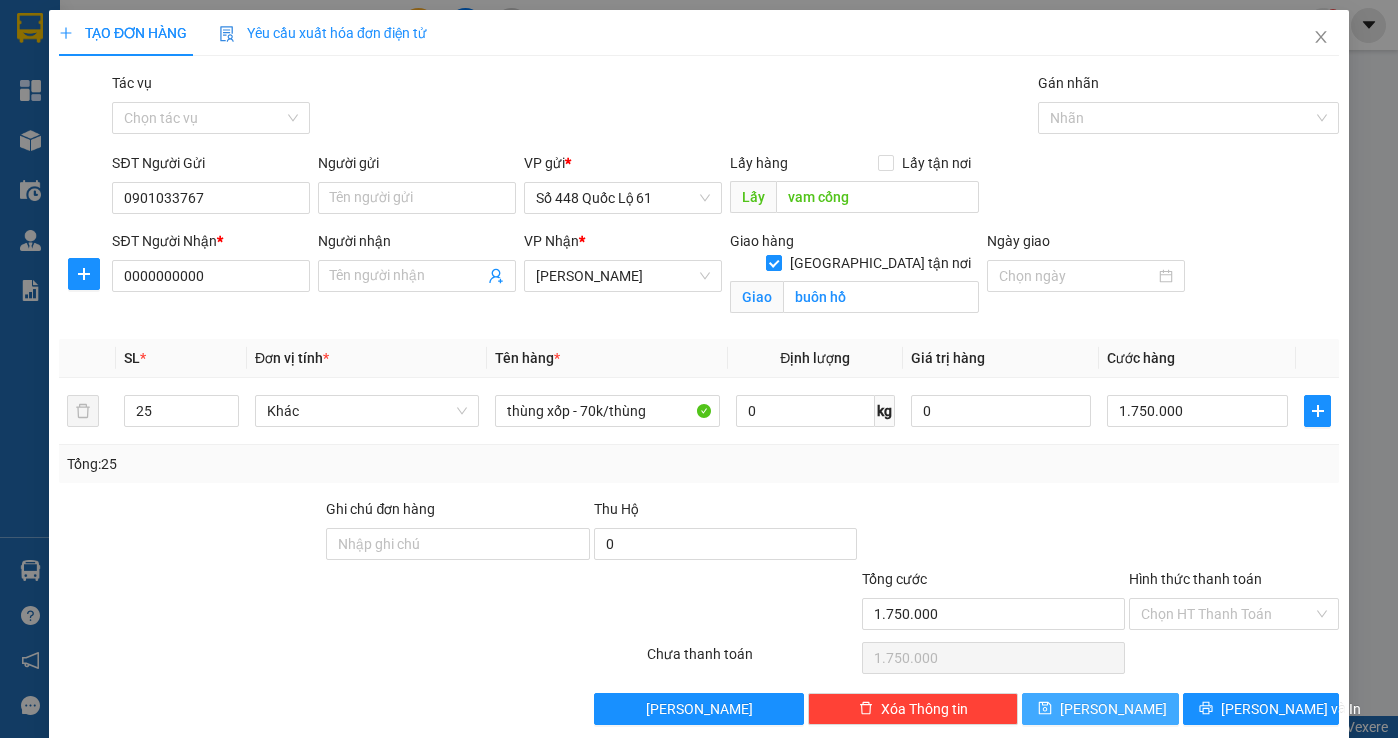 click on "[PERSON_NAME]" at bounding box center [1100, 709] 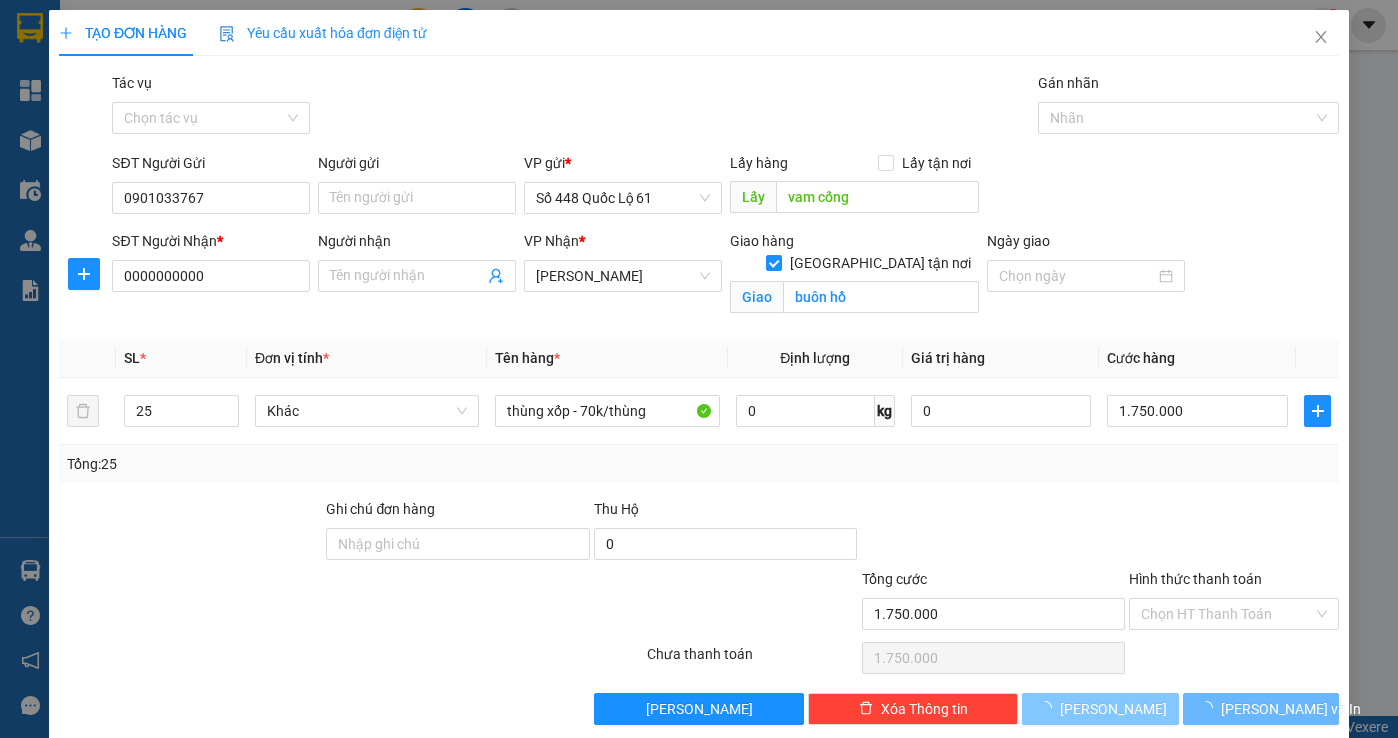 type 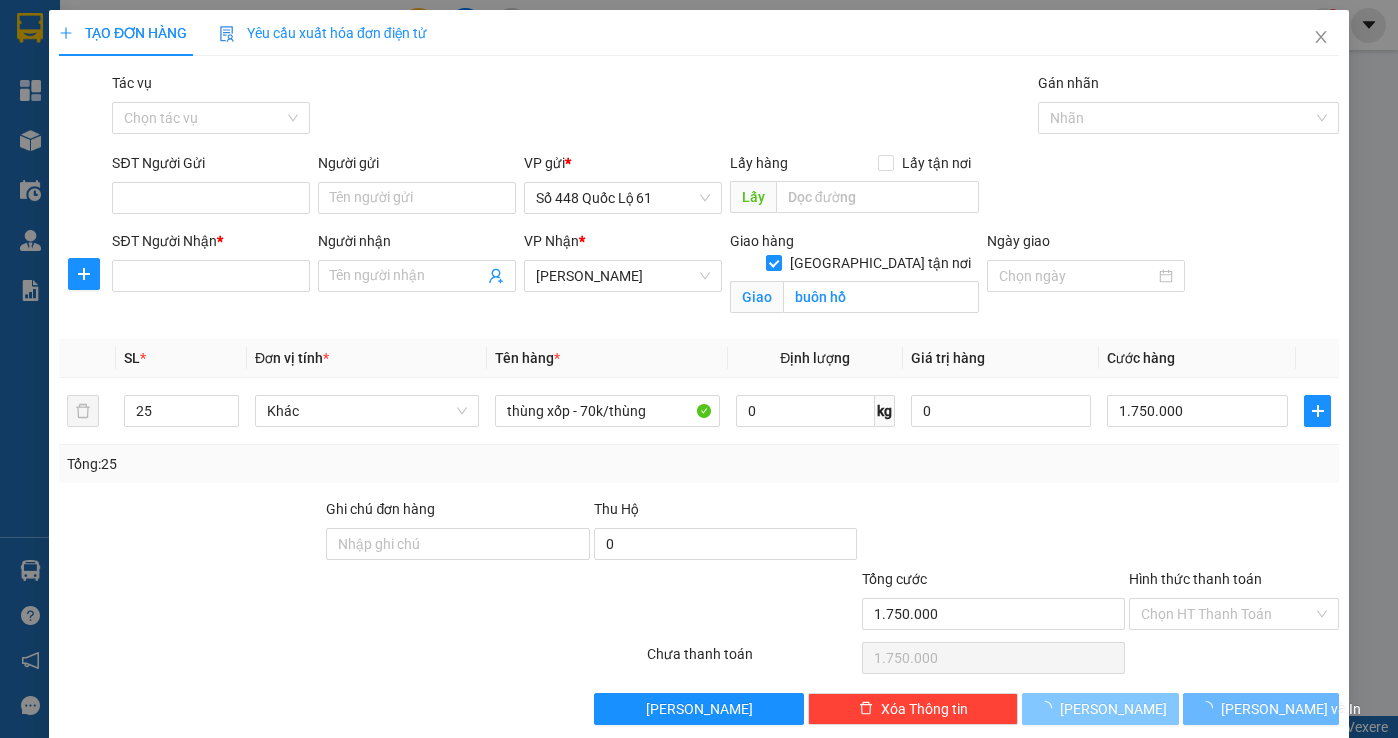 checkbox on "false" 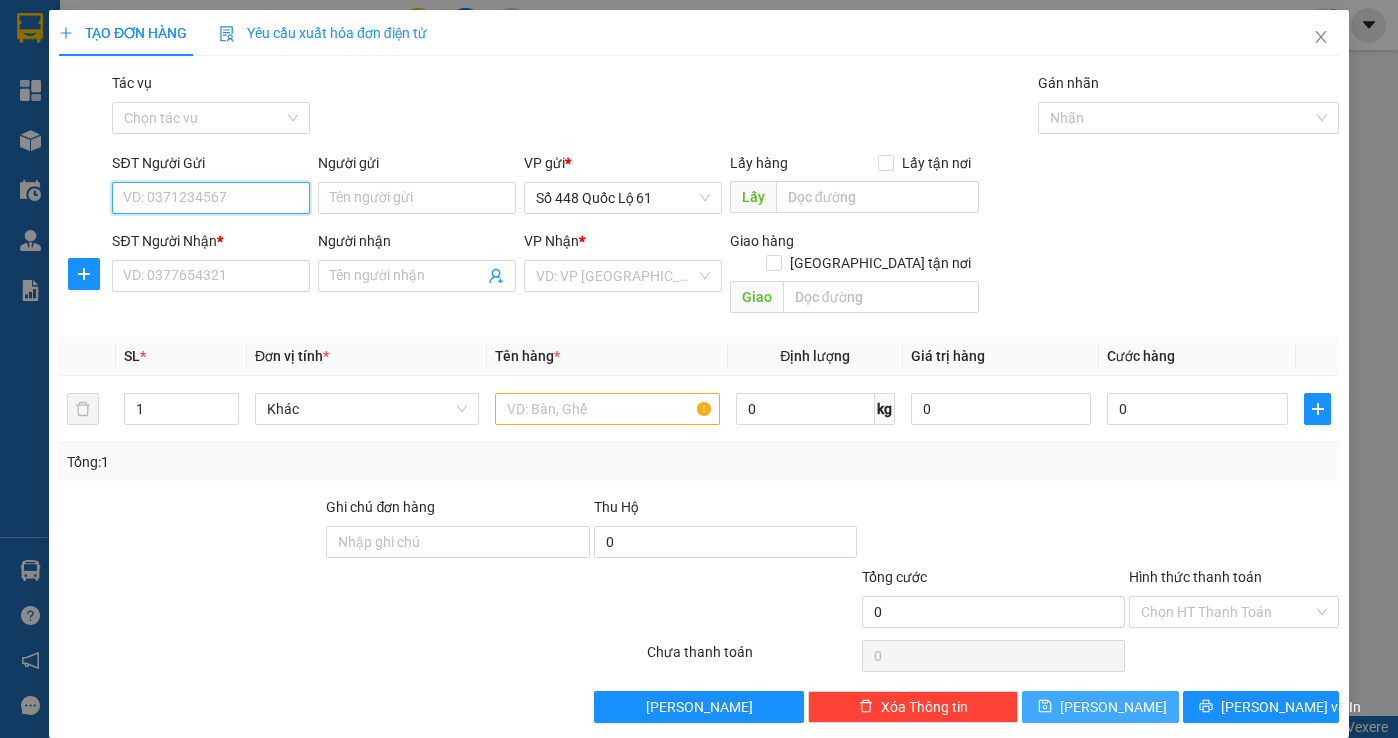click on "SĐT Người Gửi" at bounding box center [211, 198] 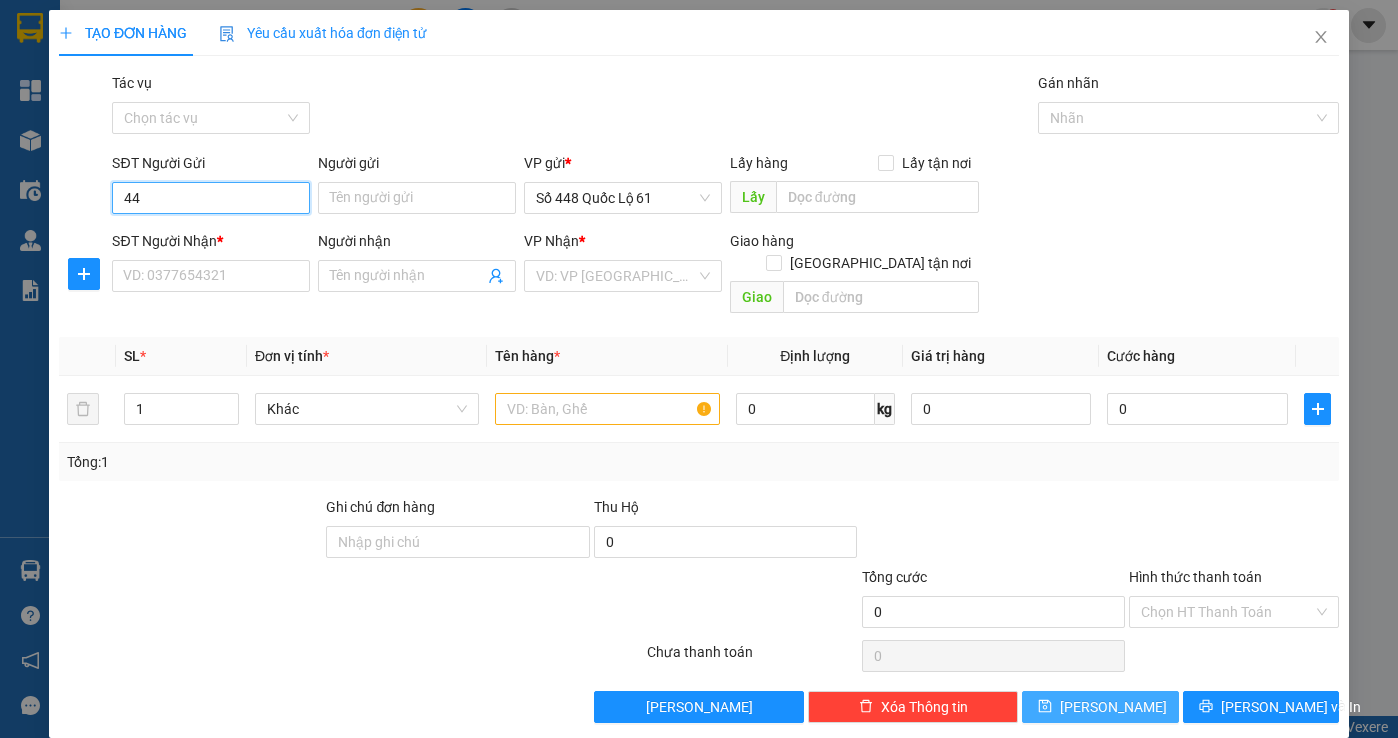 type on "446" 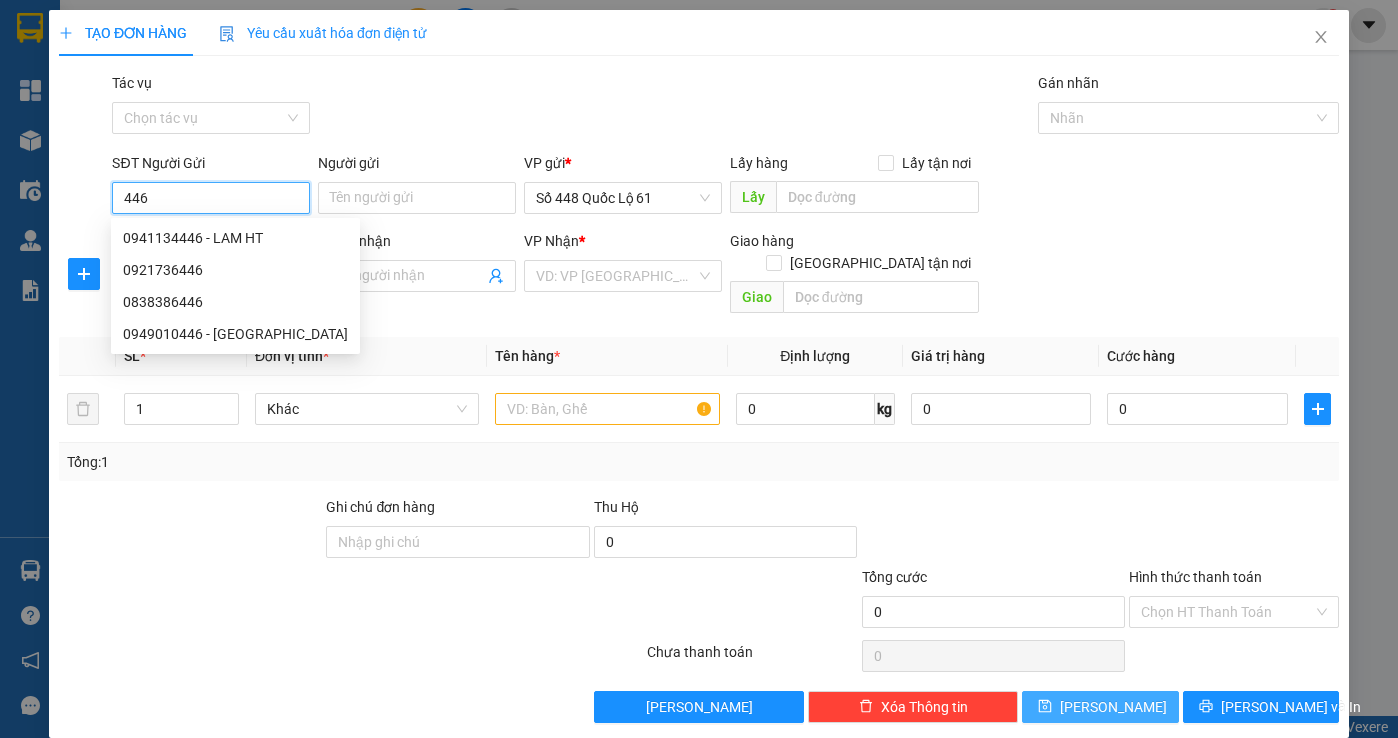 drag, startPoint x: 201, startPoint y: 204, endPoint x: -3, endPoint y: 170, distance: 206.81392 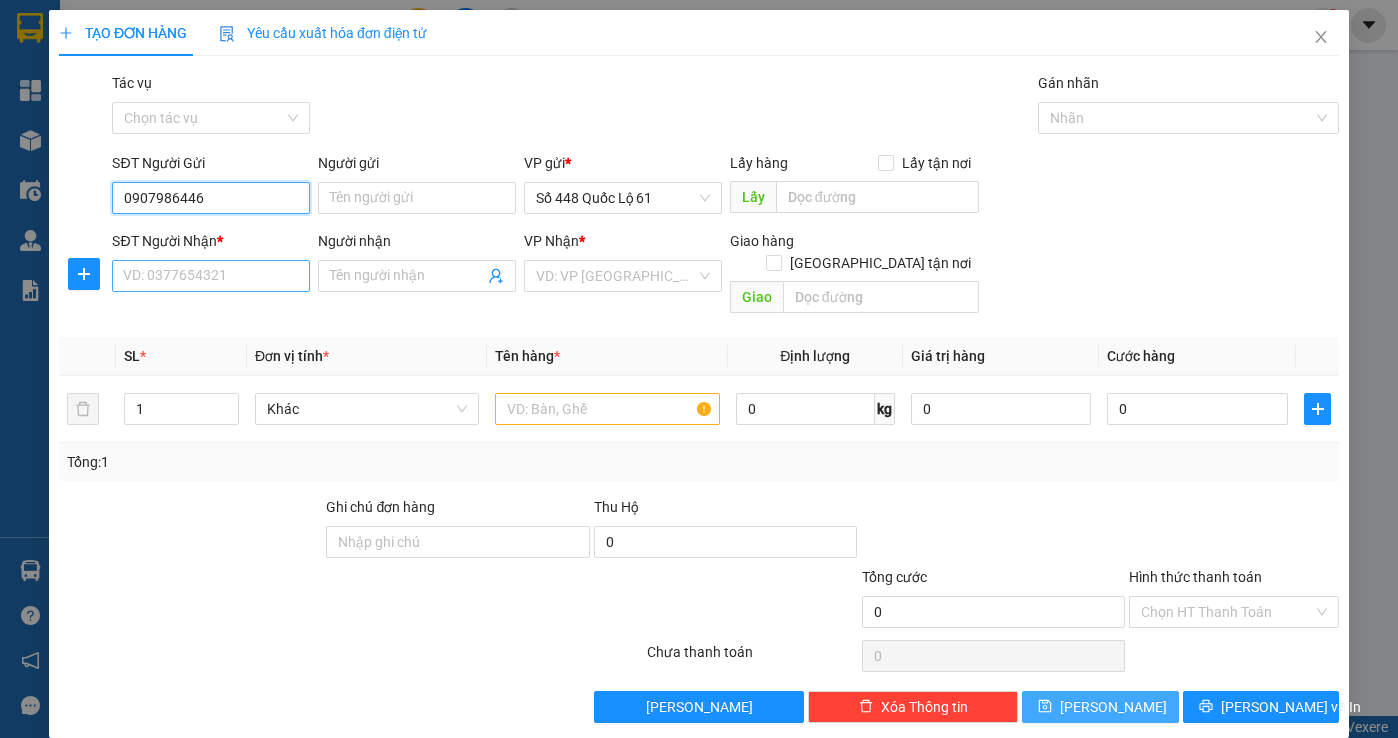 type on "0907986446" 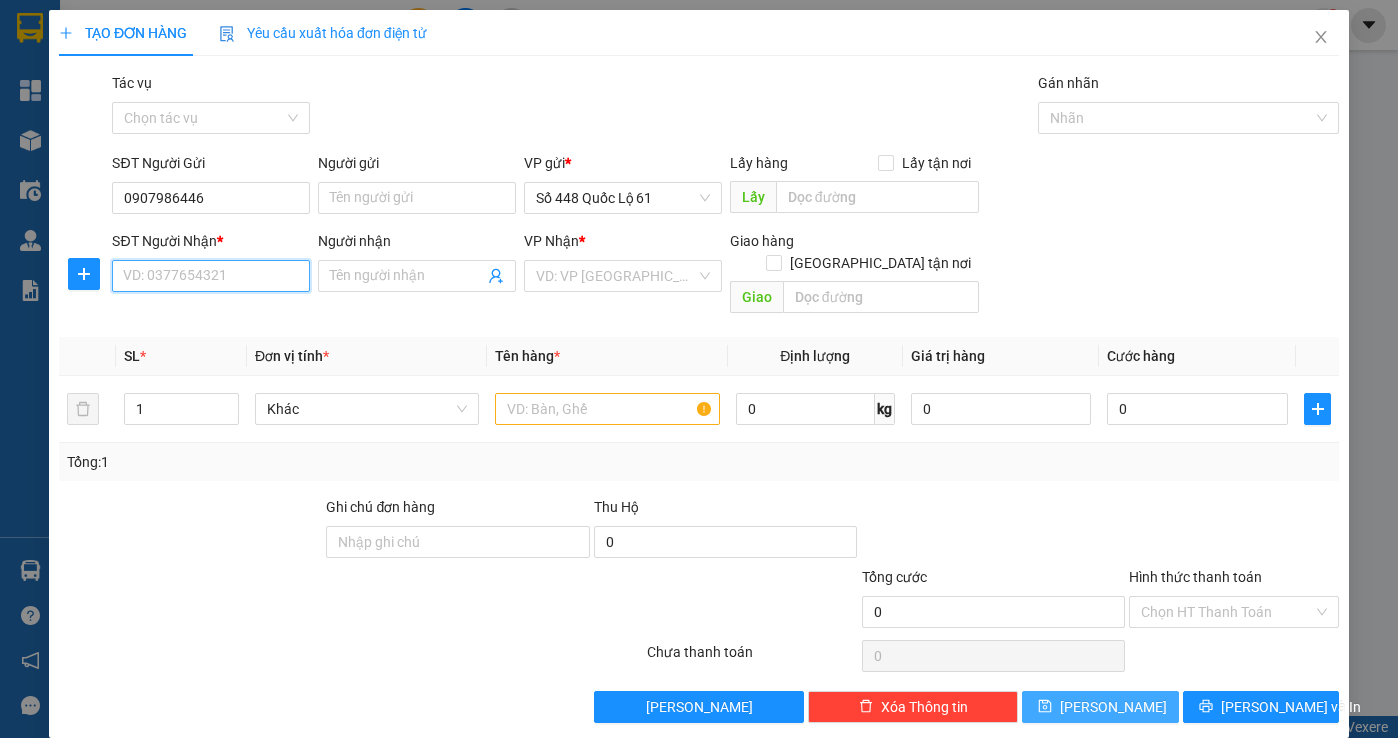 click on "SĐT Người Nhận  *" at bounding box center (211, 276) 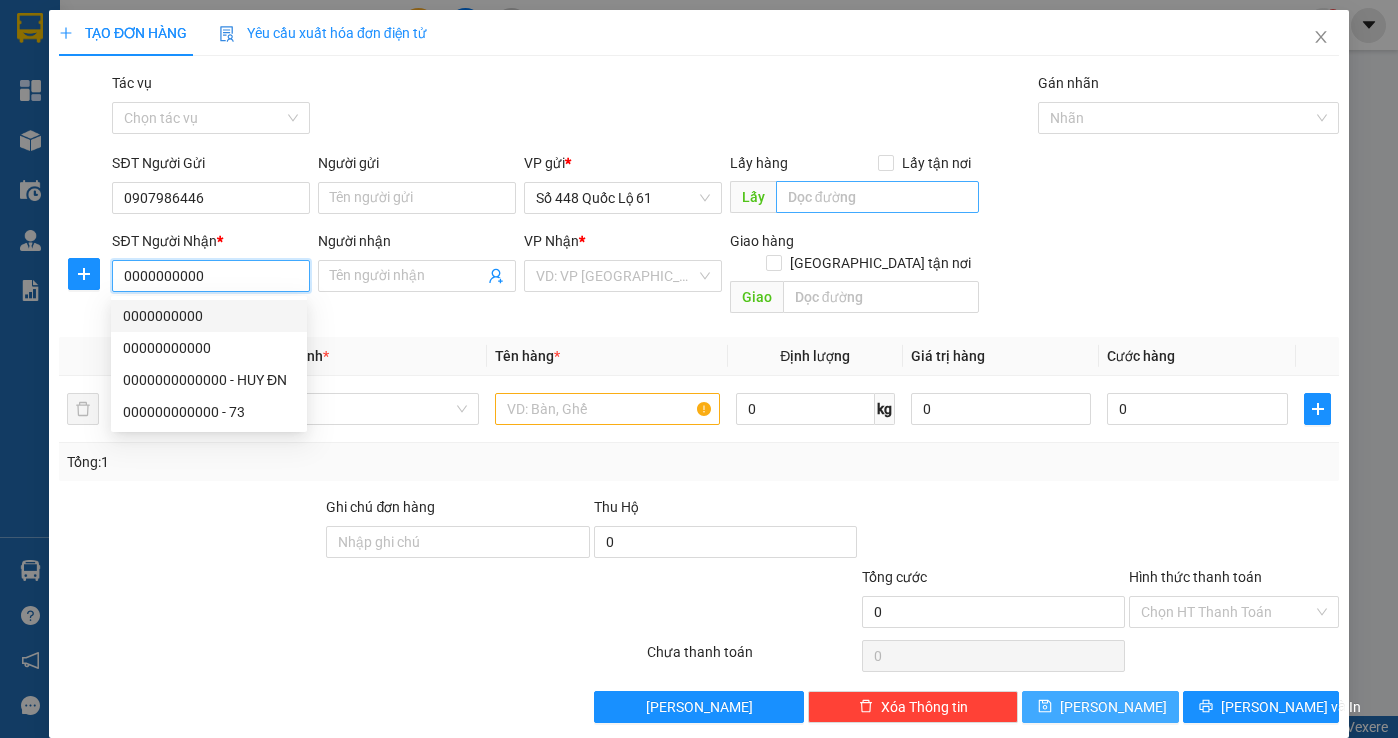 type on "0000000000" 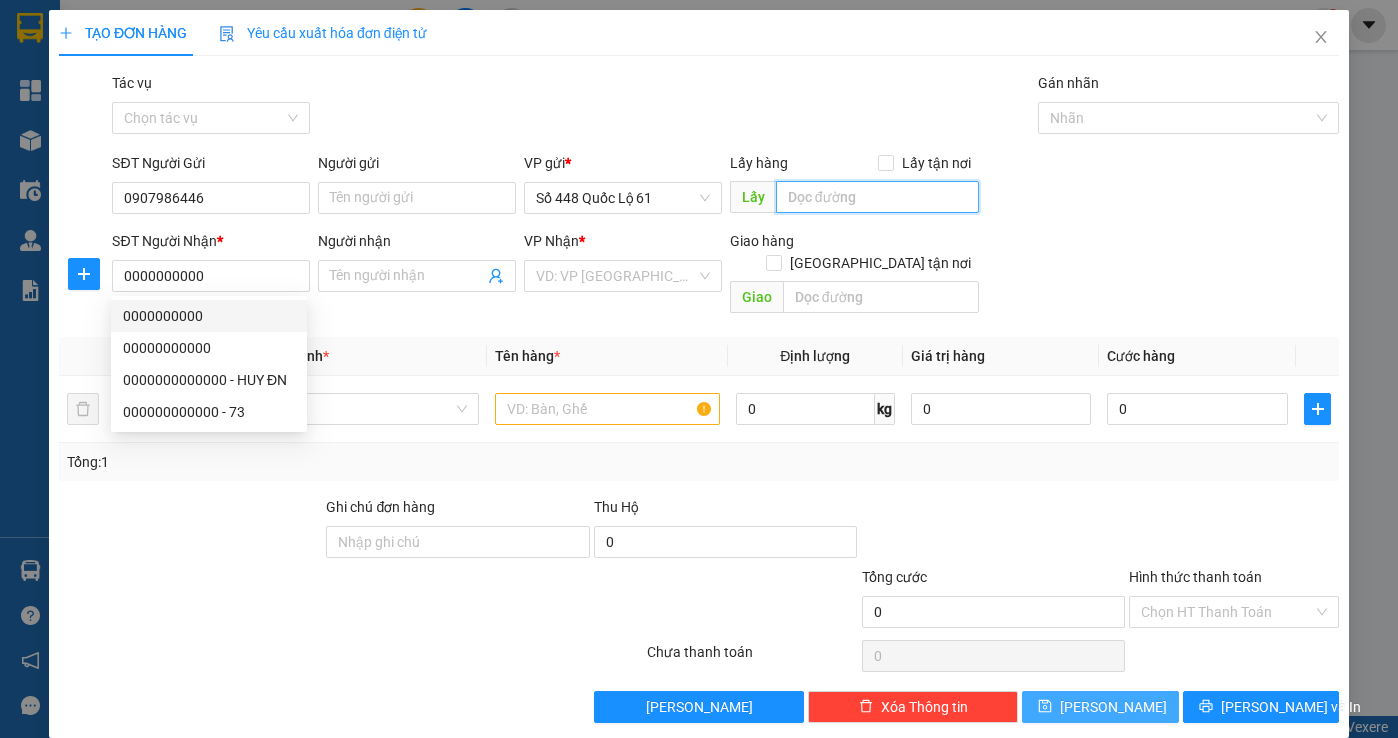 click at bounding box center [877, 197] 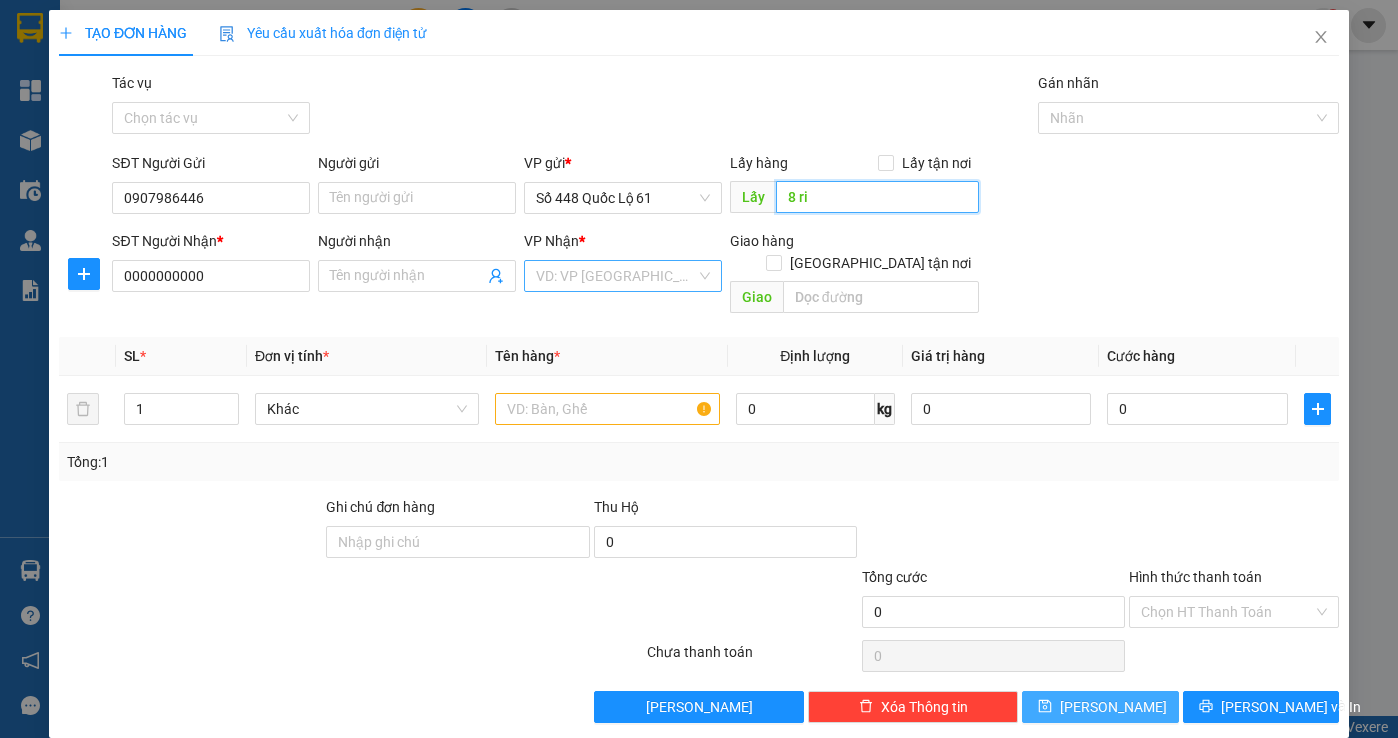 type on "8 ri" 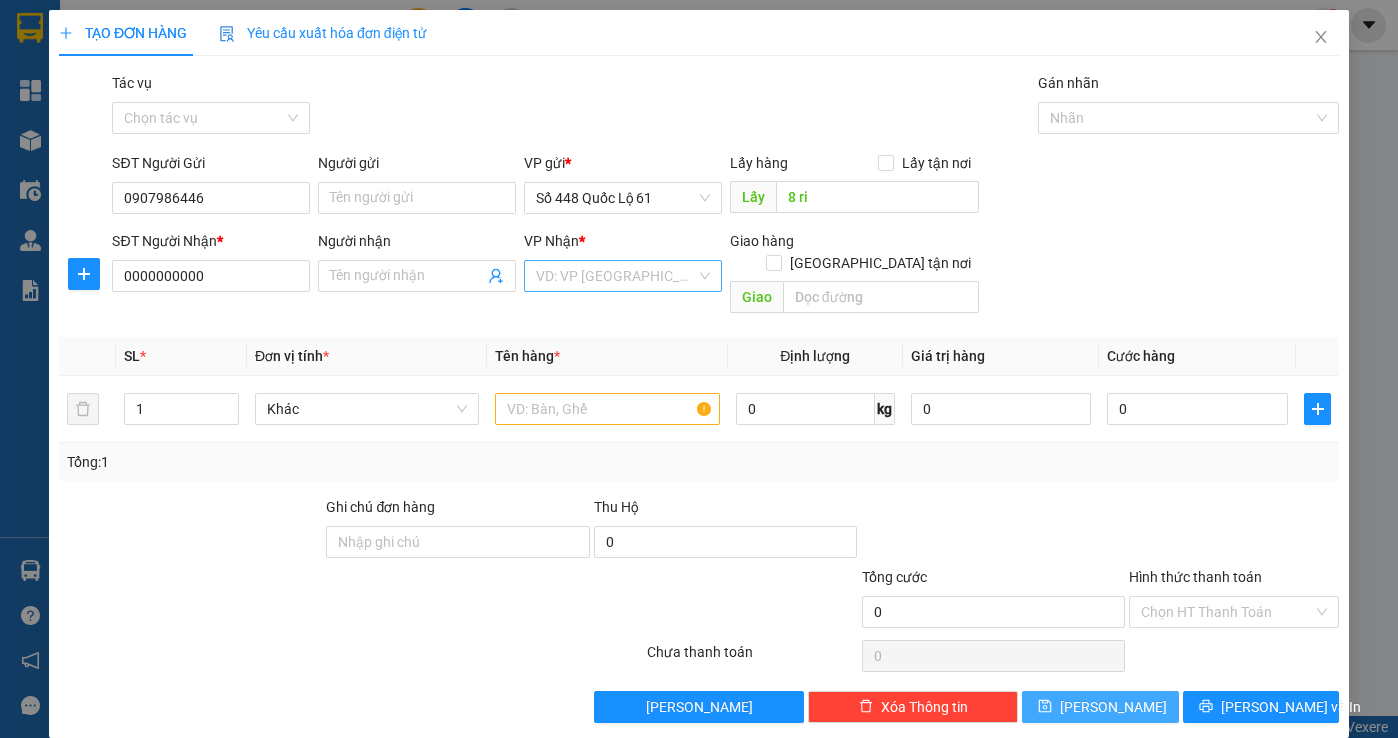 click at bounding box center (616, 276) 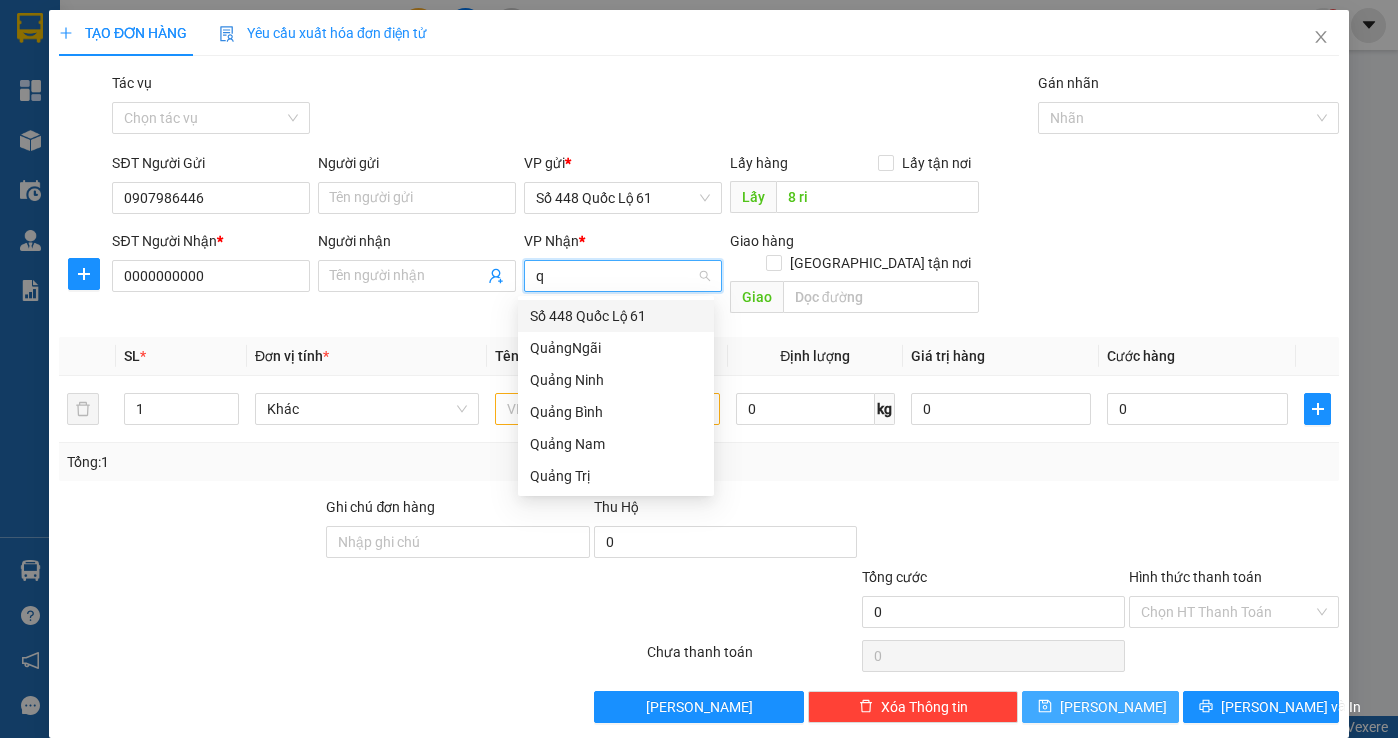 type on "qu" 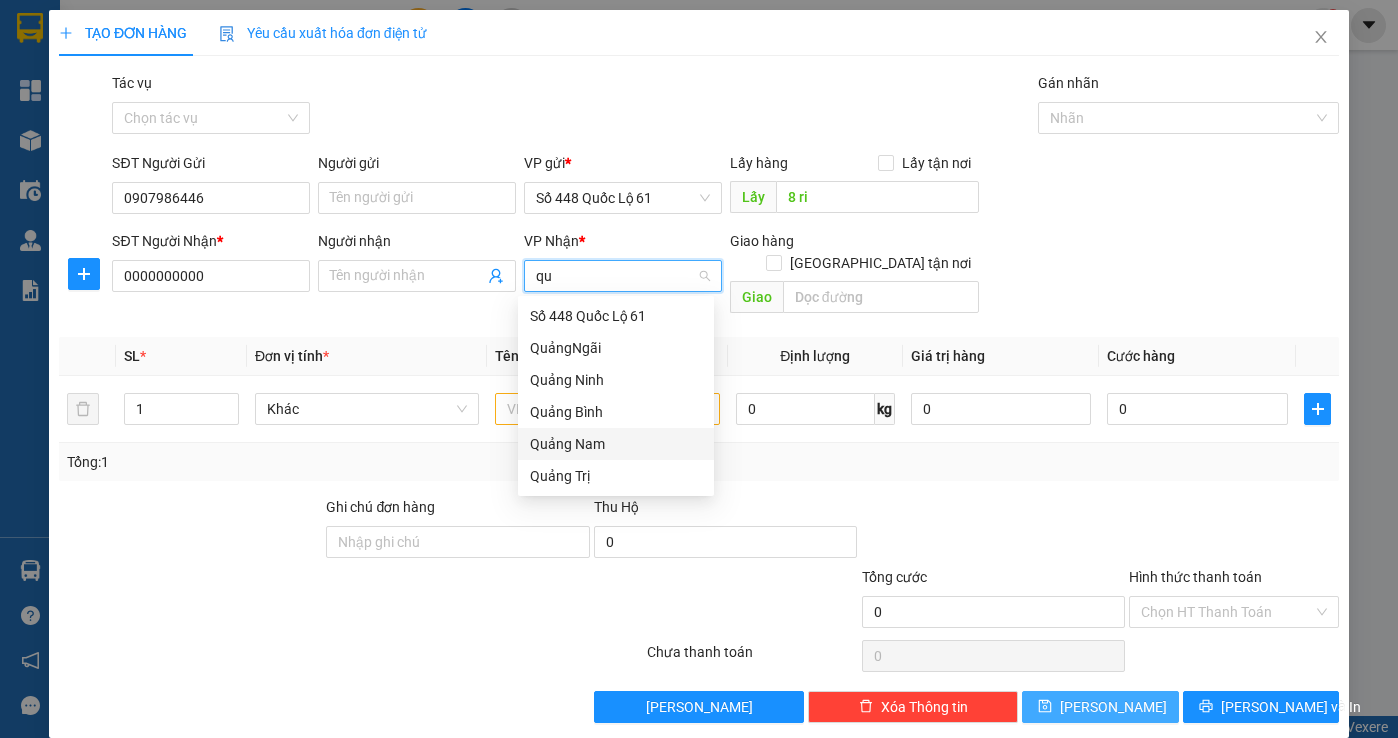 click on "Quảng Nam" at bounding box center [616, 444] 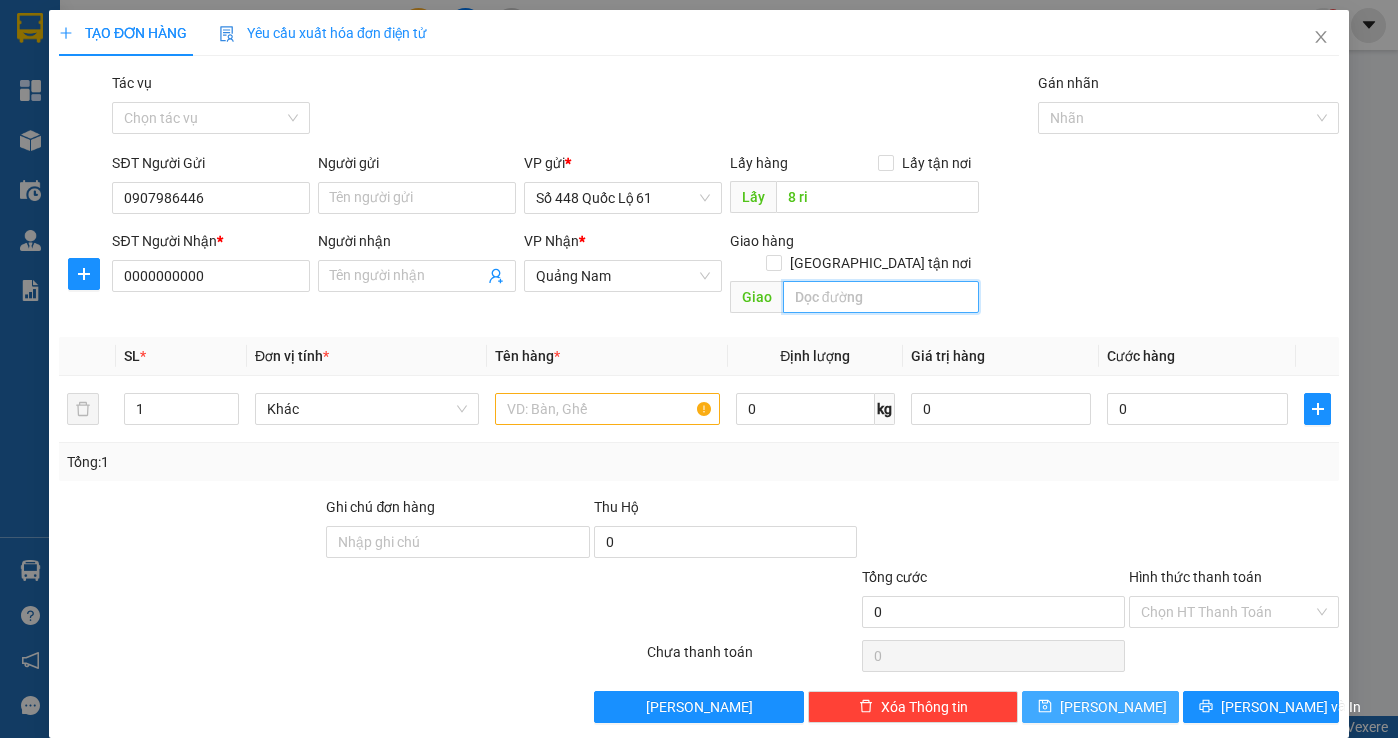 click at bounding box center (881, 297) 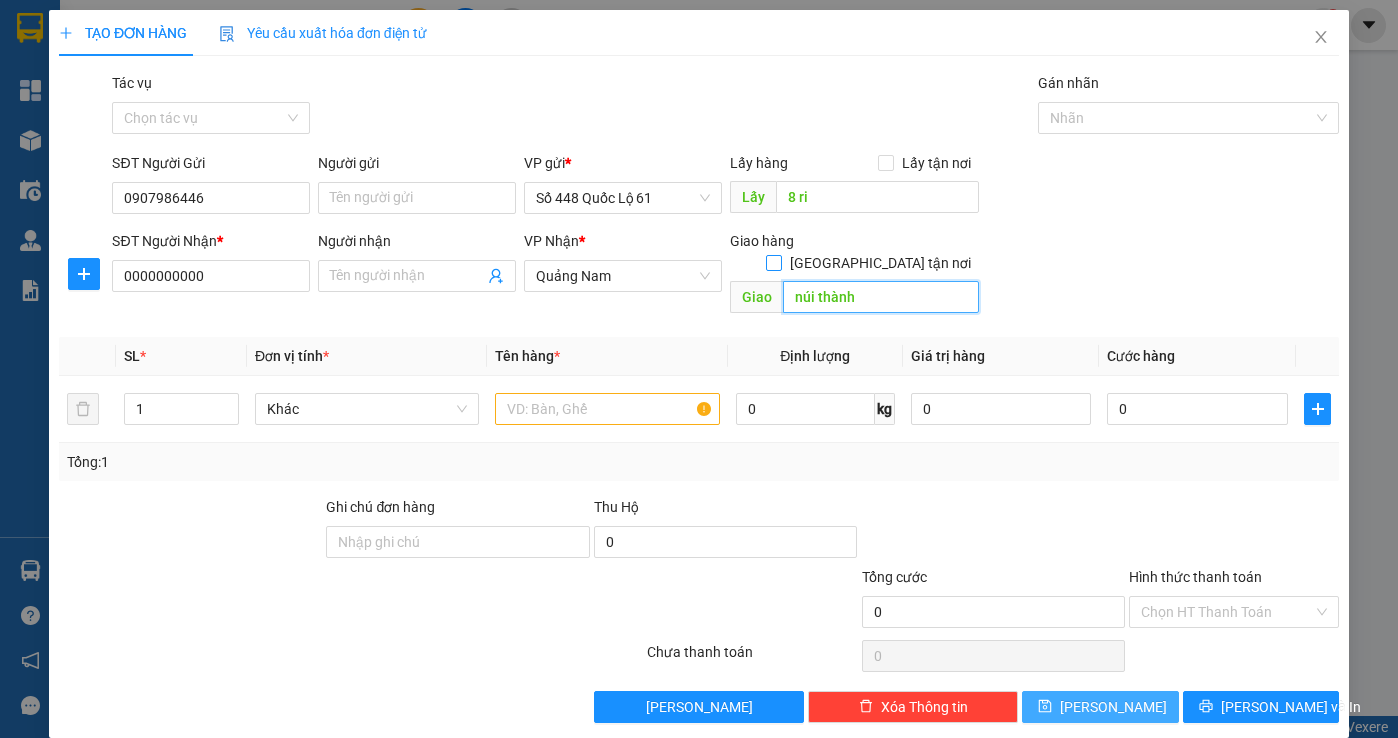 type on "núi thành" 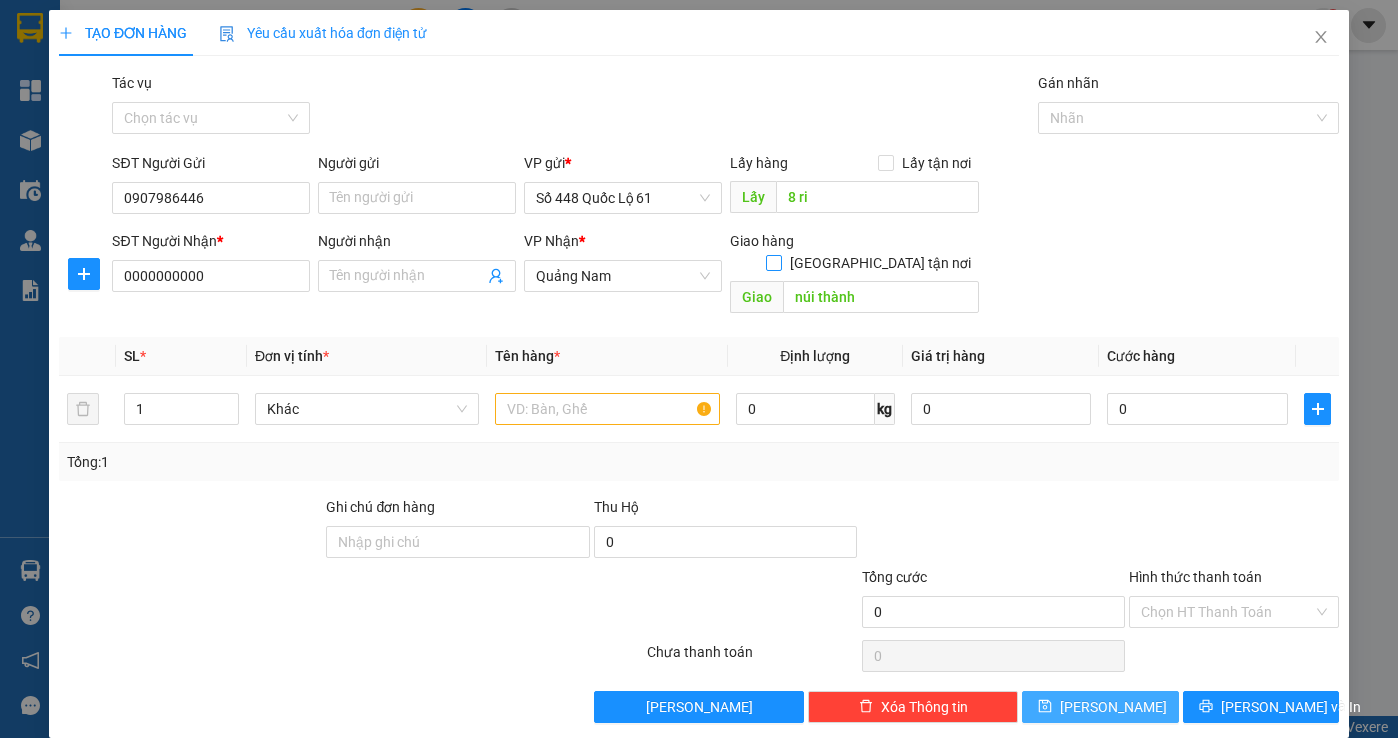 click on "[GEOGRAPHIC_DATA] tận nơi" at bounding box center [773, 262] 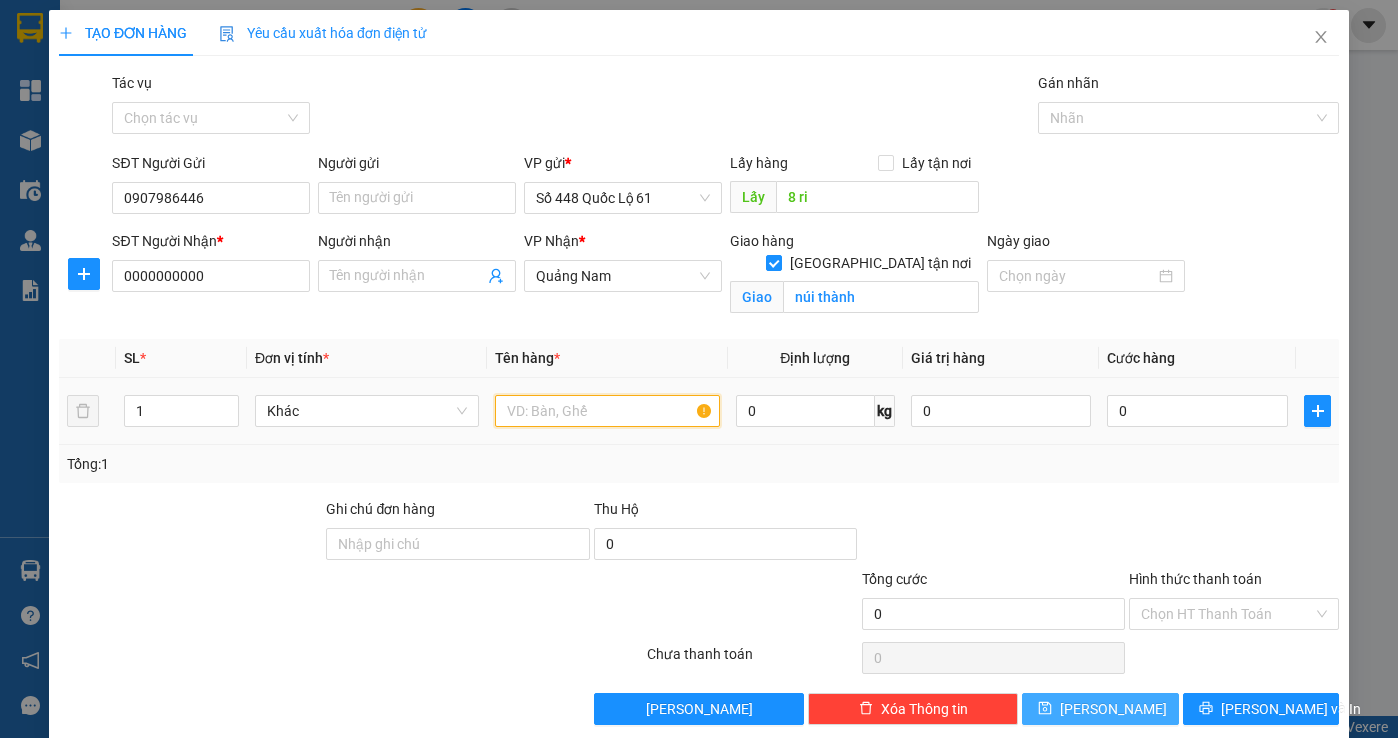 click at bounding box center (607, 411) 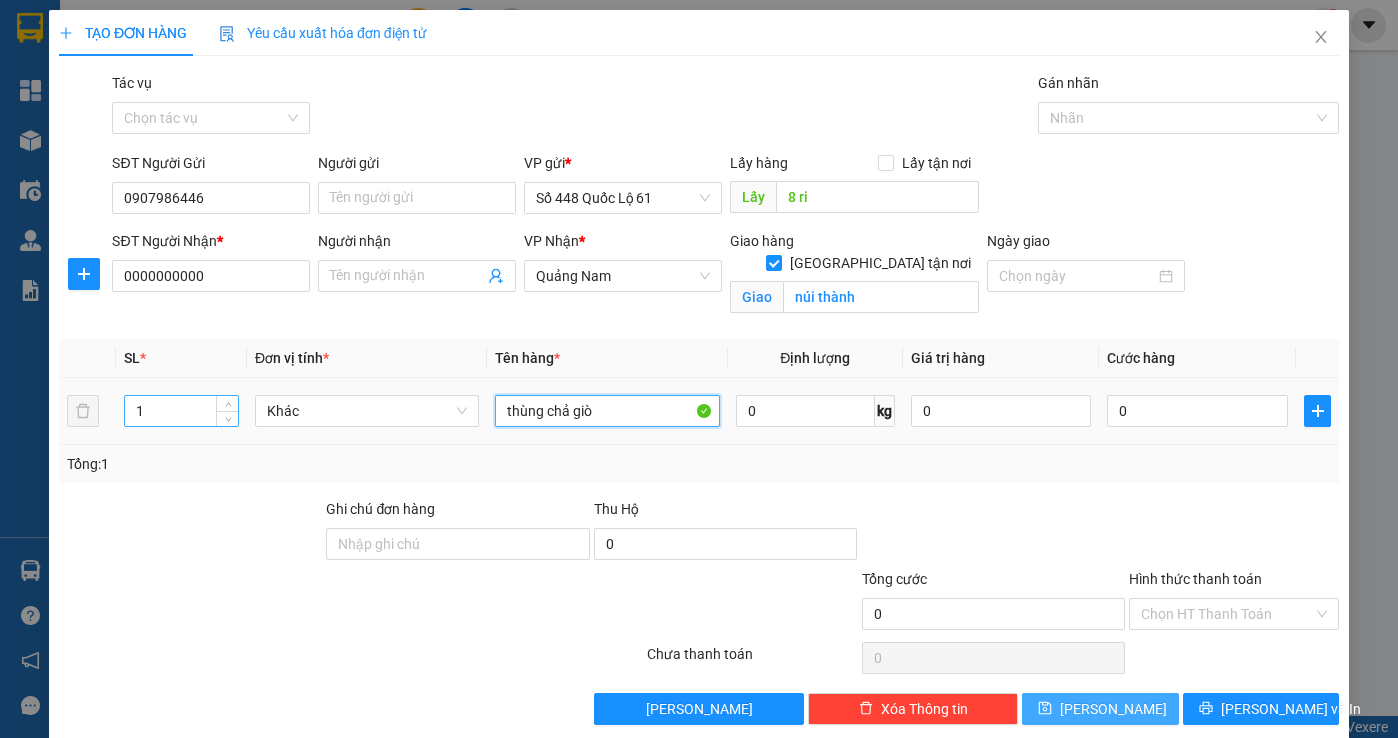 type on "thùng chả giò" 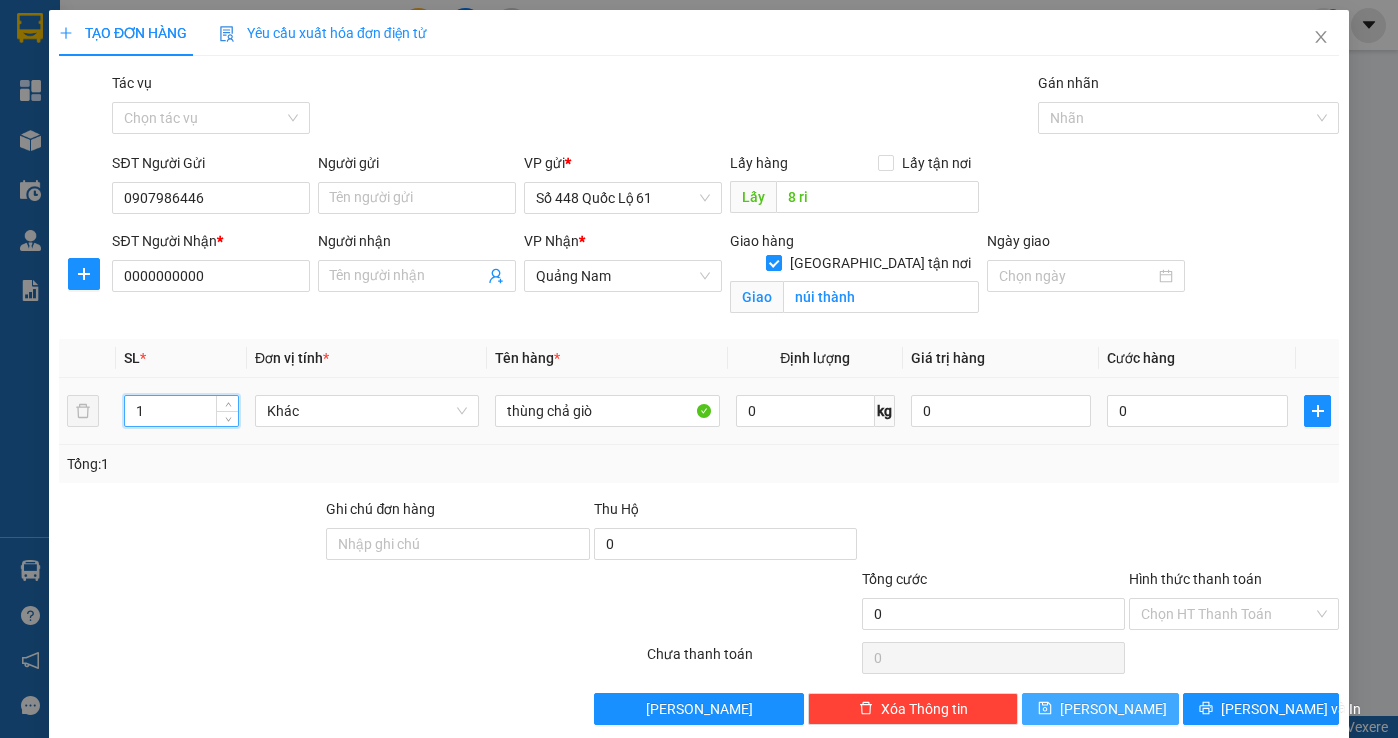 click on "1" at bounding box center [181, 411] 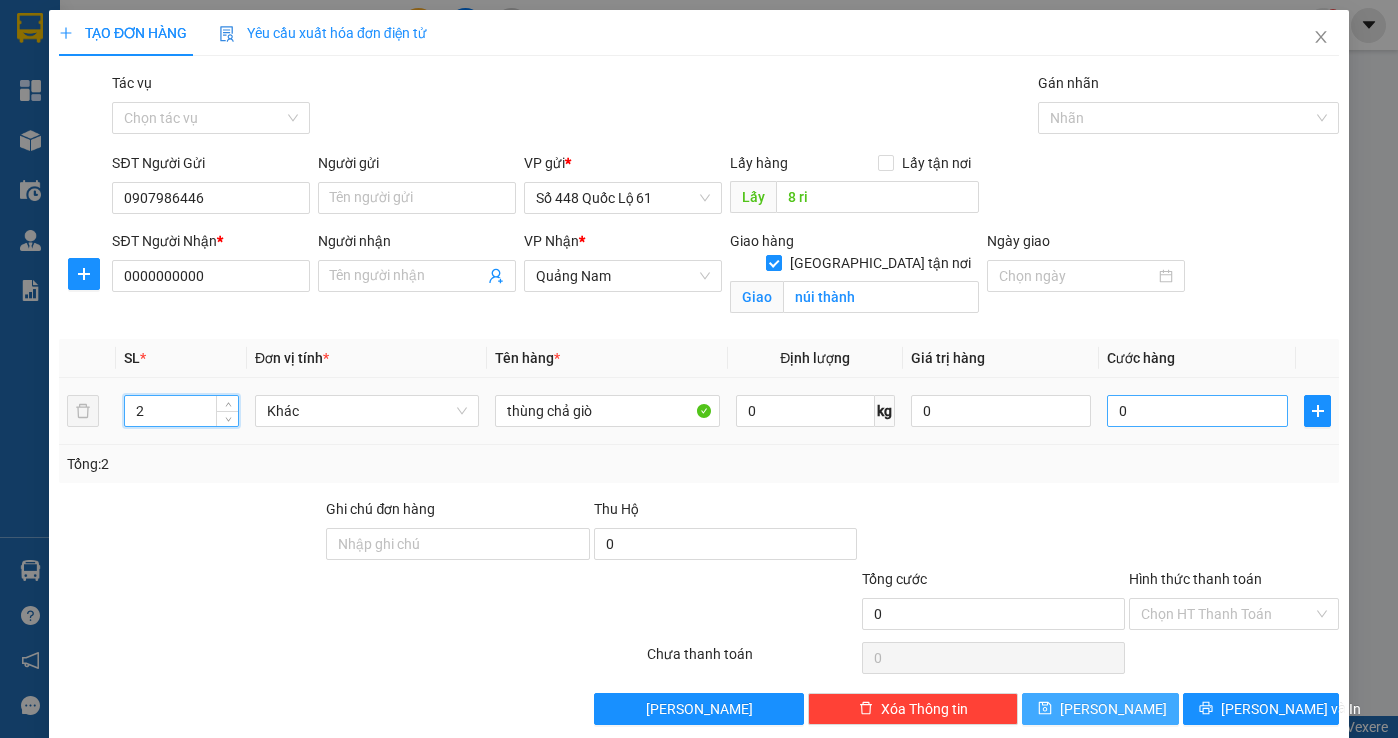 type on "2" 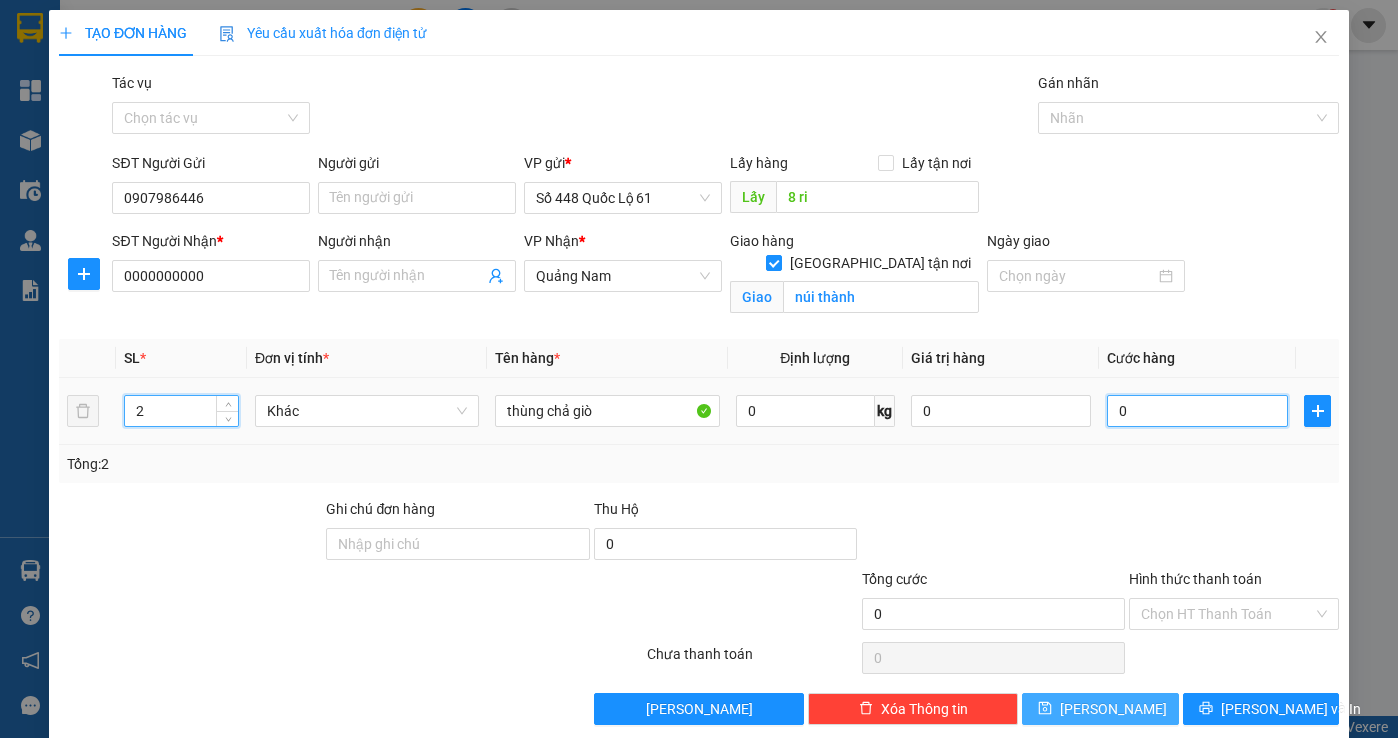 click on "0" at bounding box center (1197, 411) 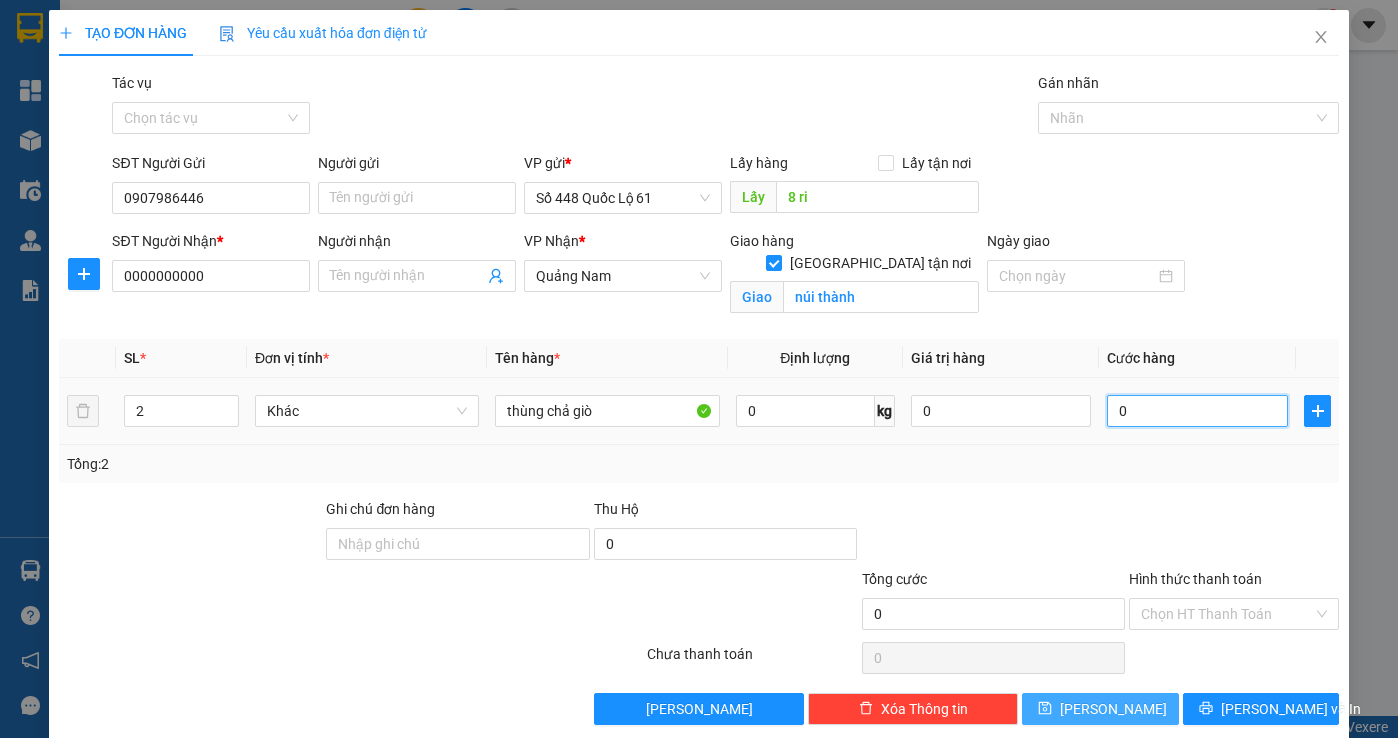 type on "1" 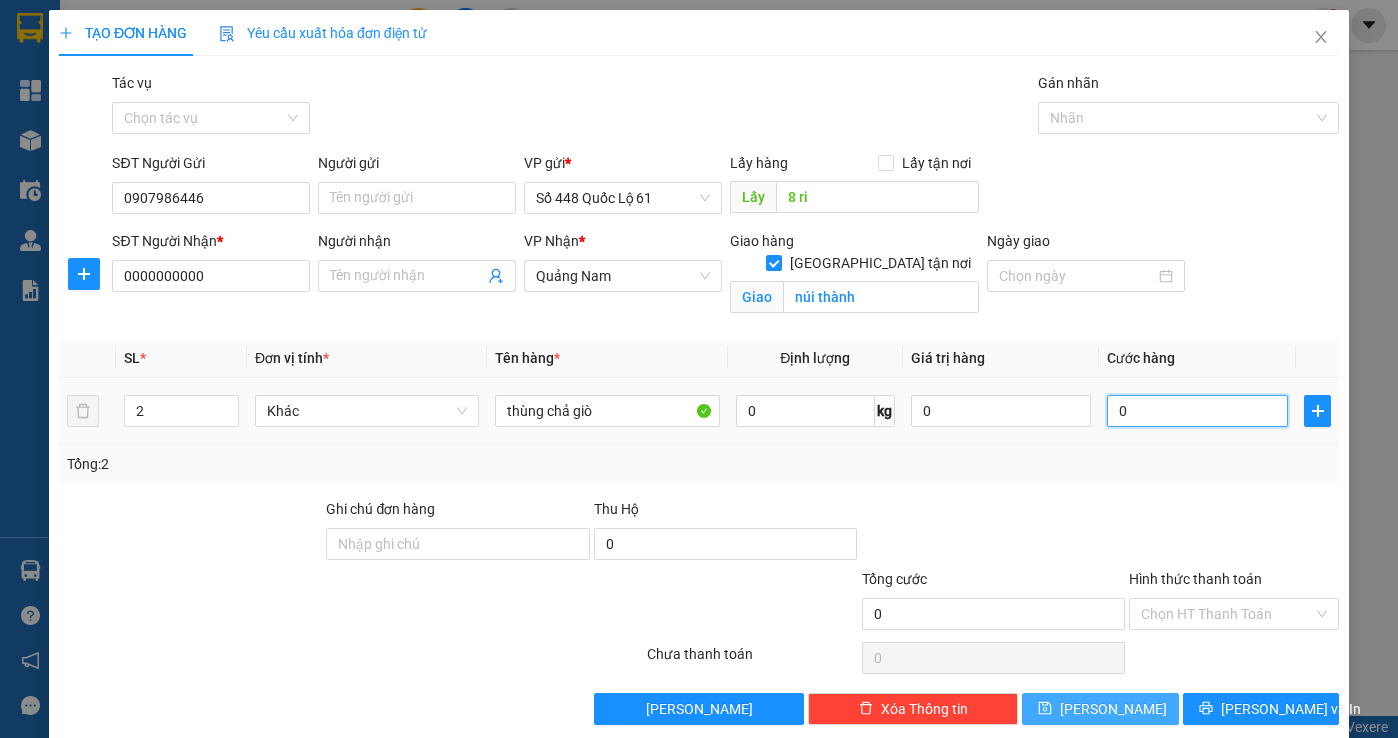 type on "1" 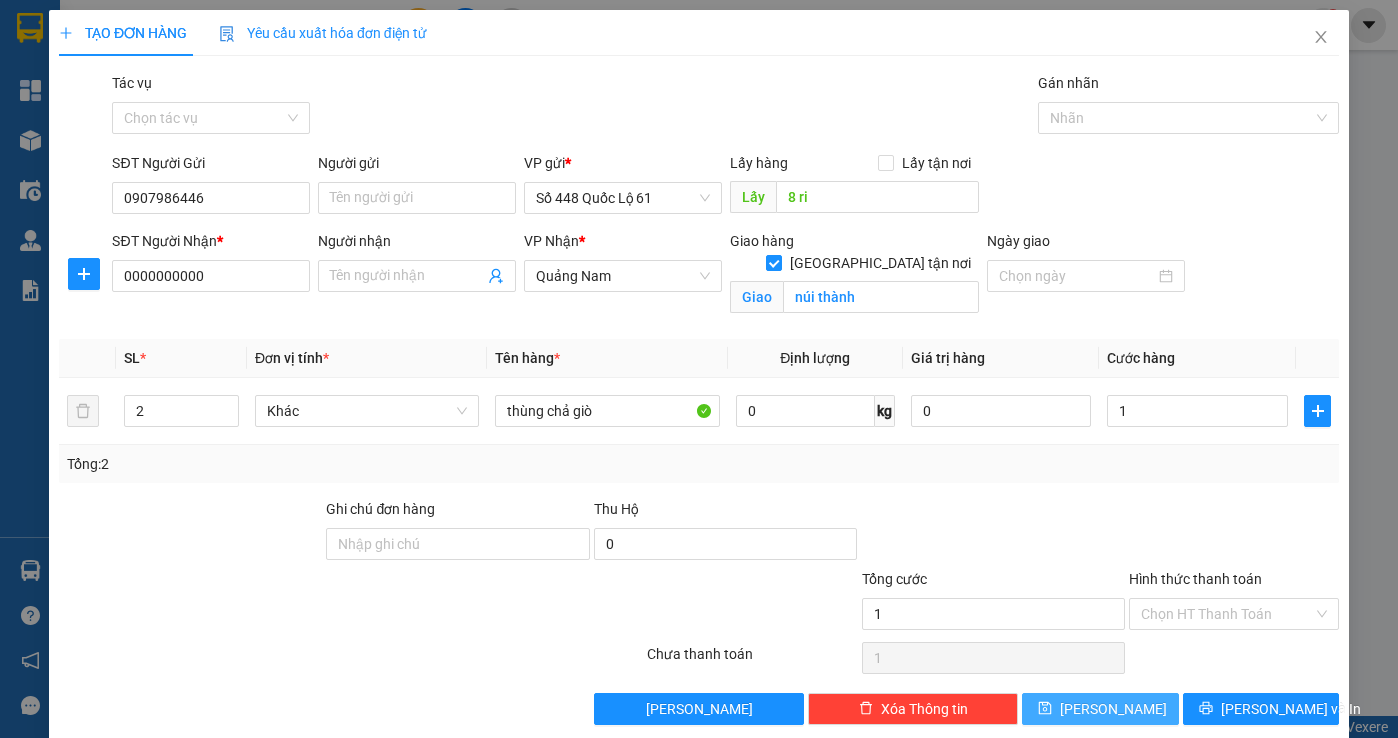 type on "1.000" 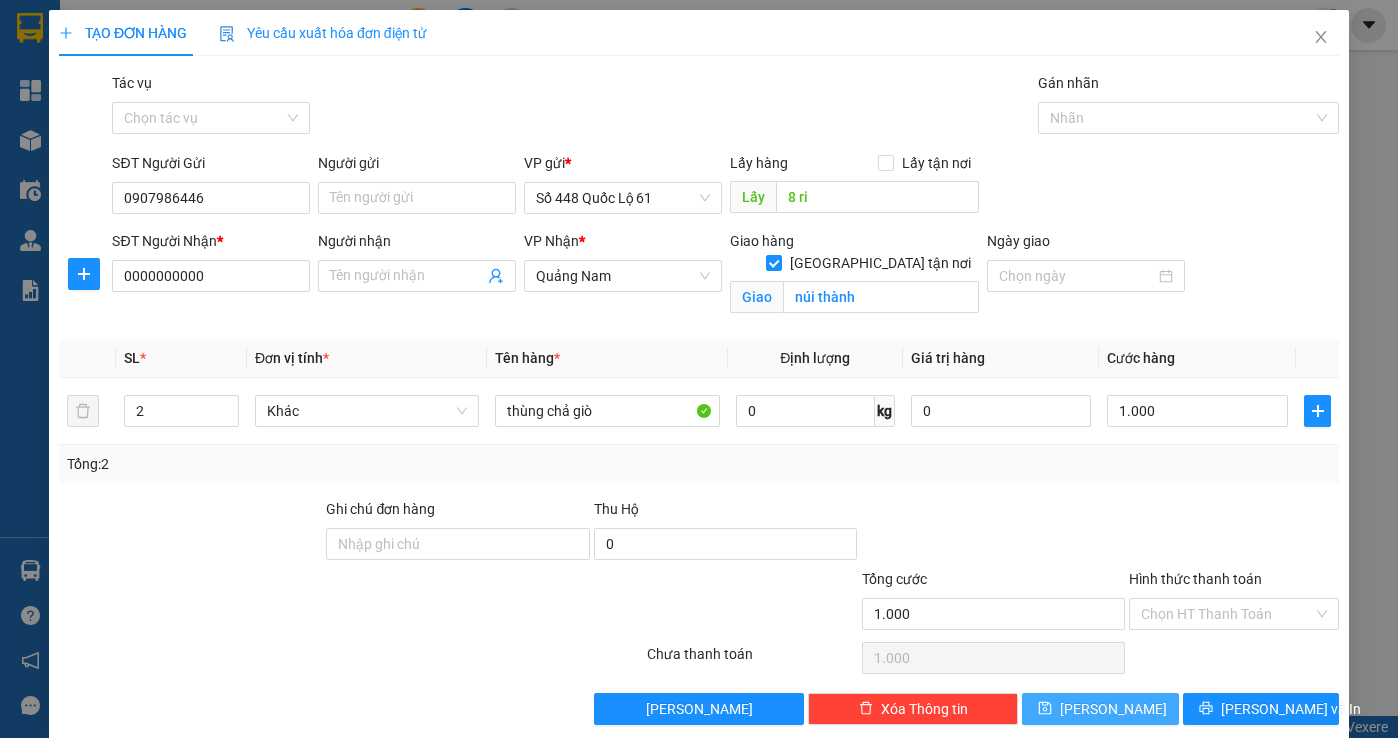 click on "Tổng:  2" at bounding box center [699, 464] 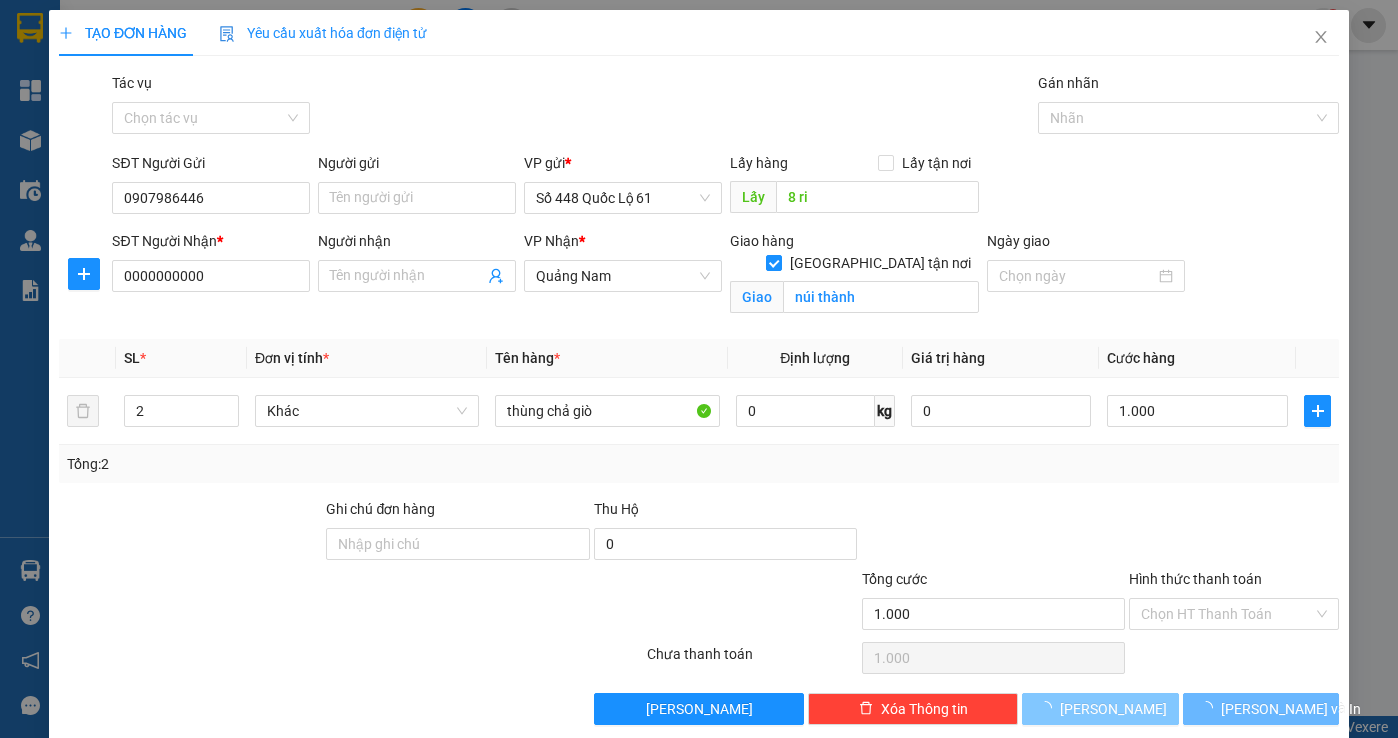 type 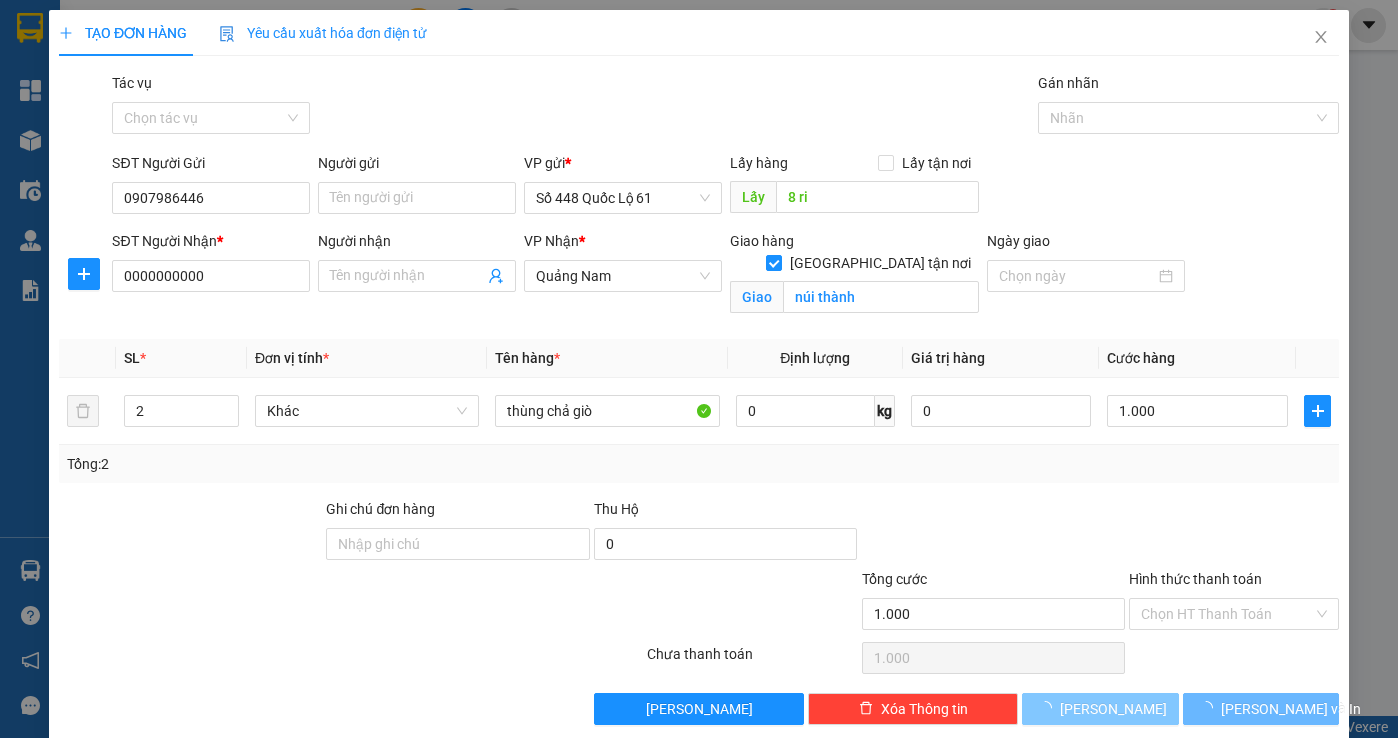 type 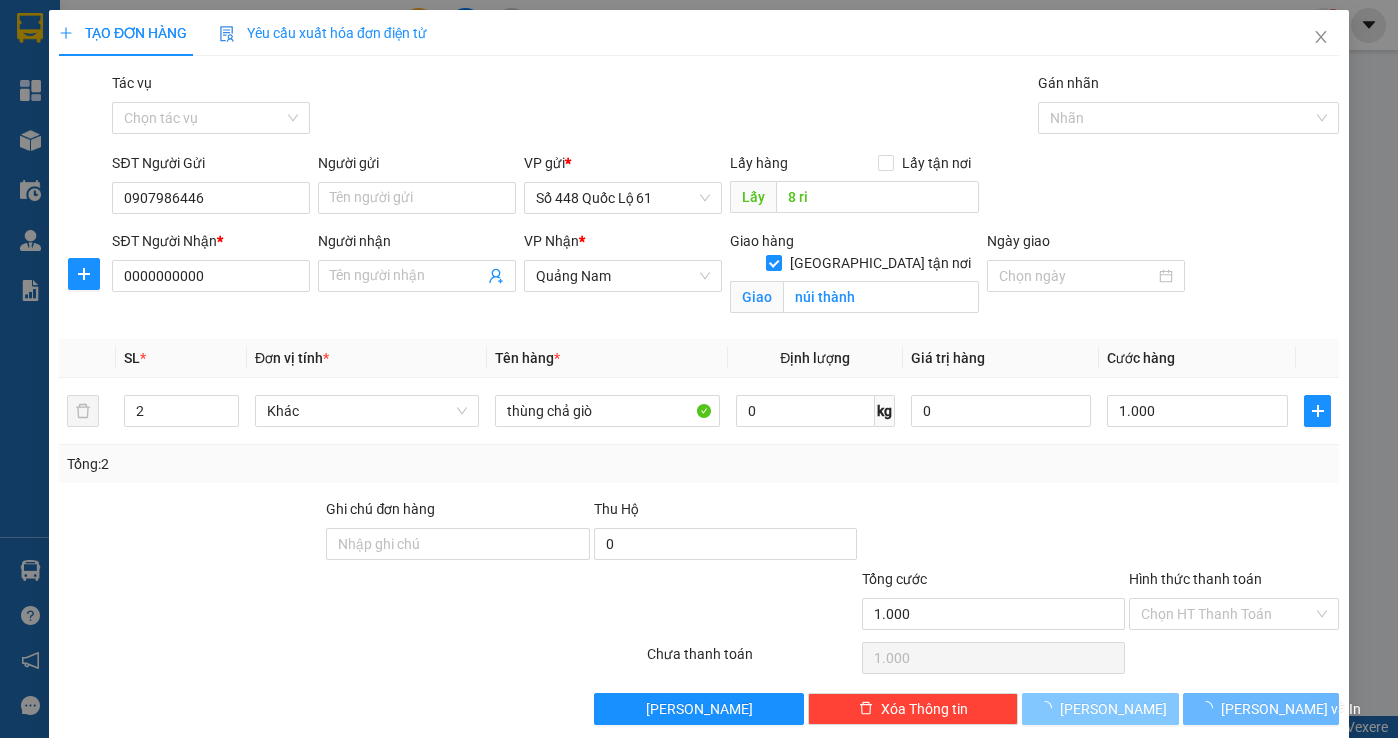 type on "0" 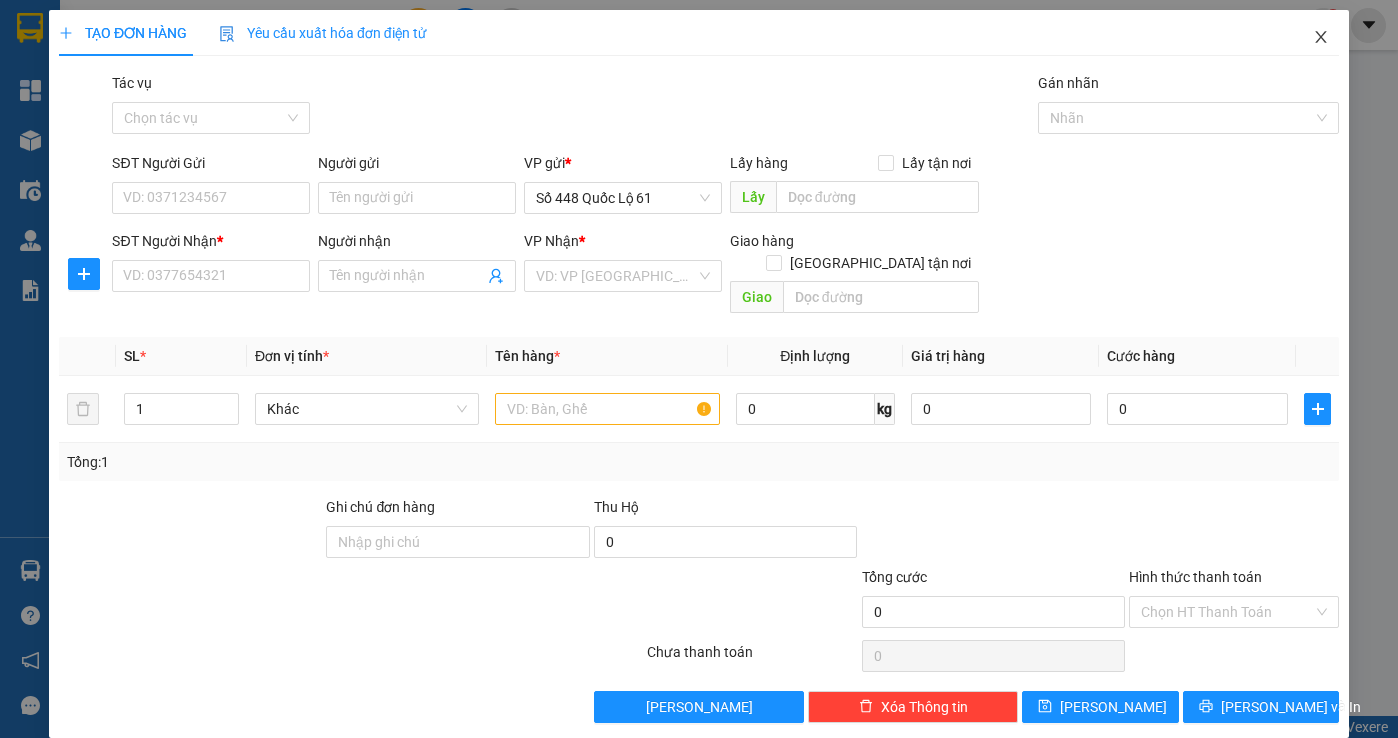 click at bounding box center [1321, 38] 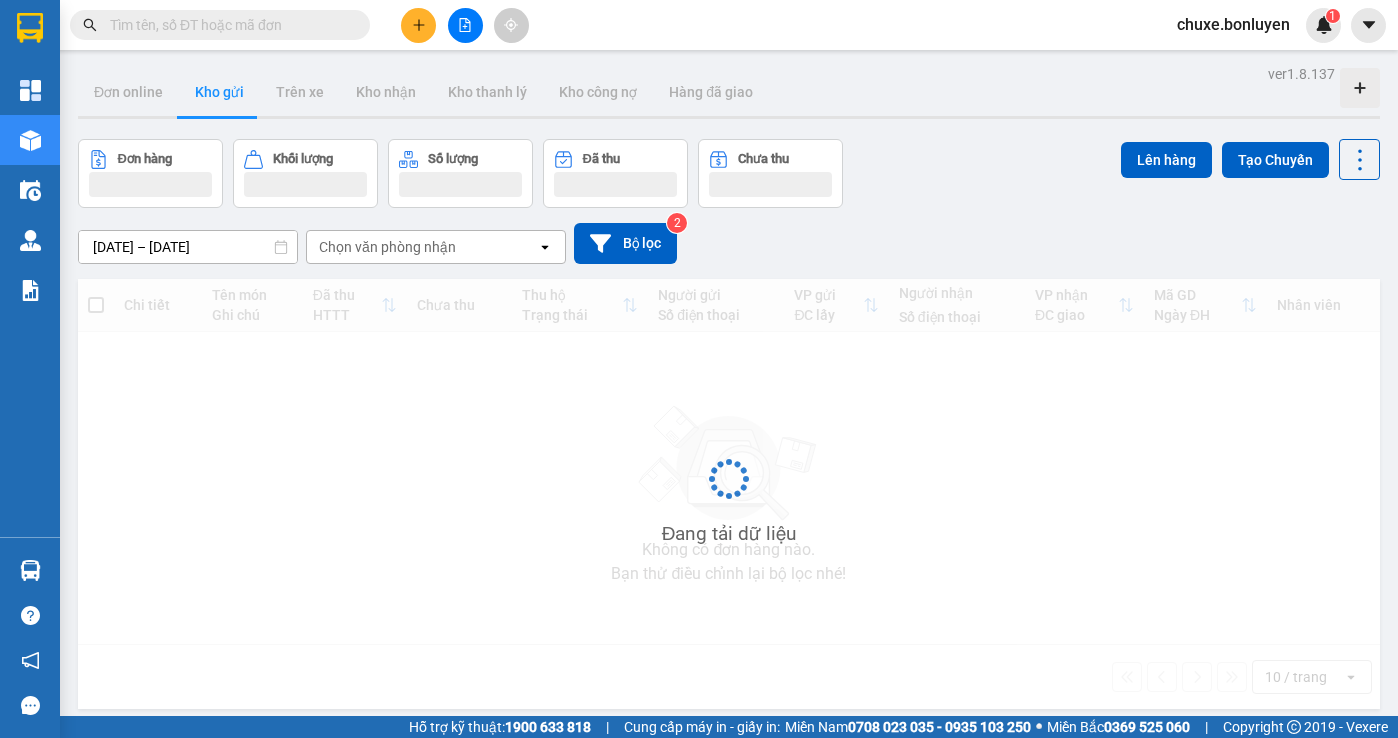 click on "chuxe.bonluyen" at bounding box center [1233, 24] 